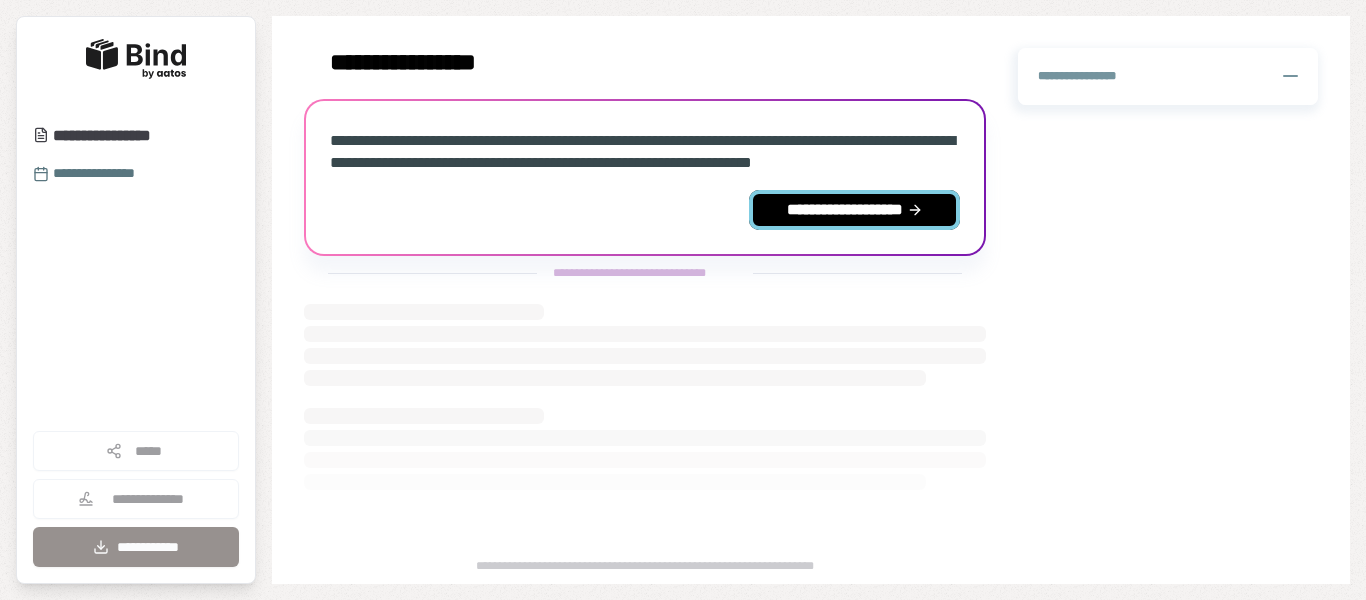 scroll, scrollTop: 0, scrollLeft: 0, axis: both 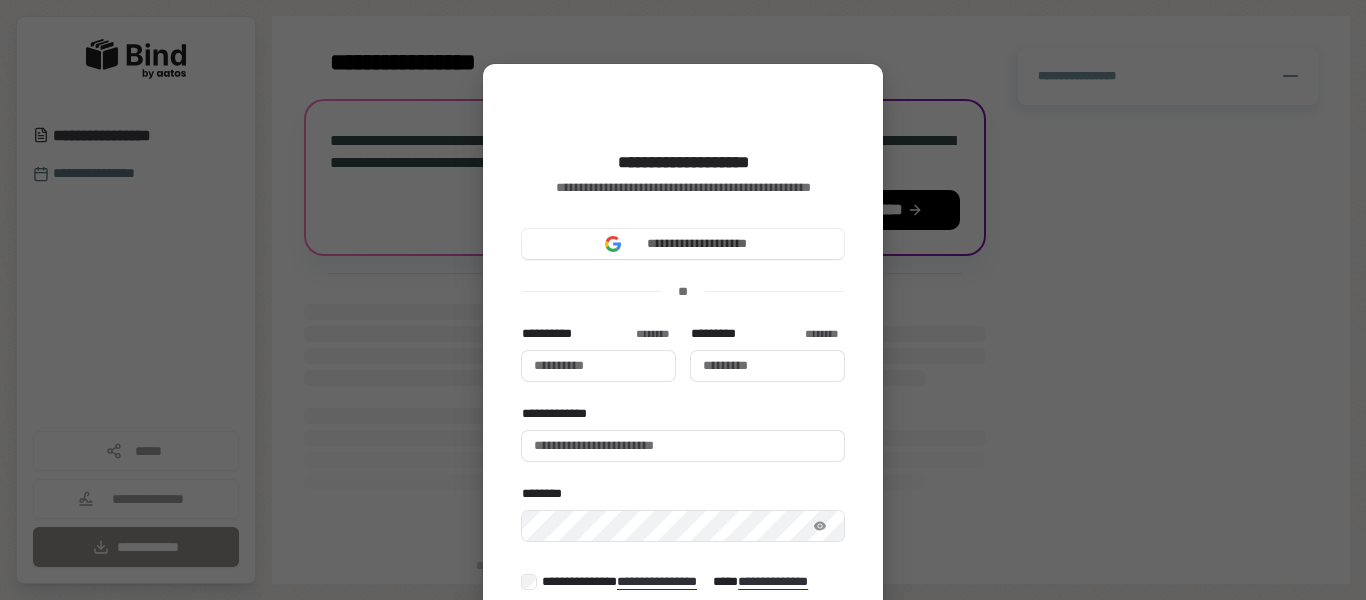 type 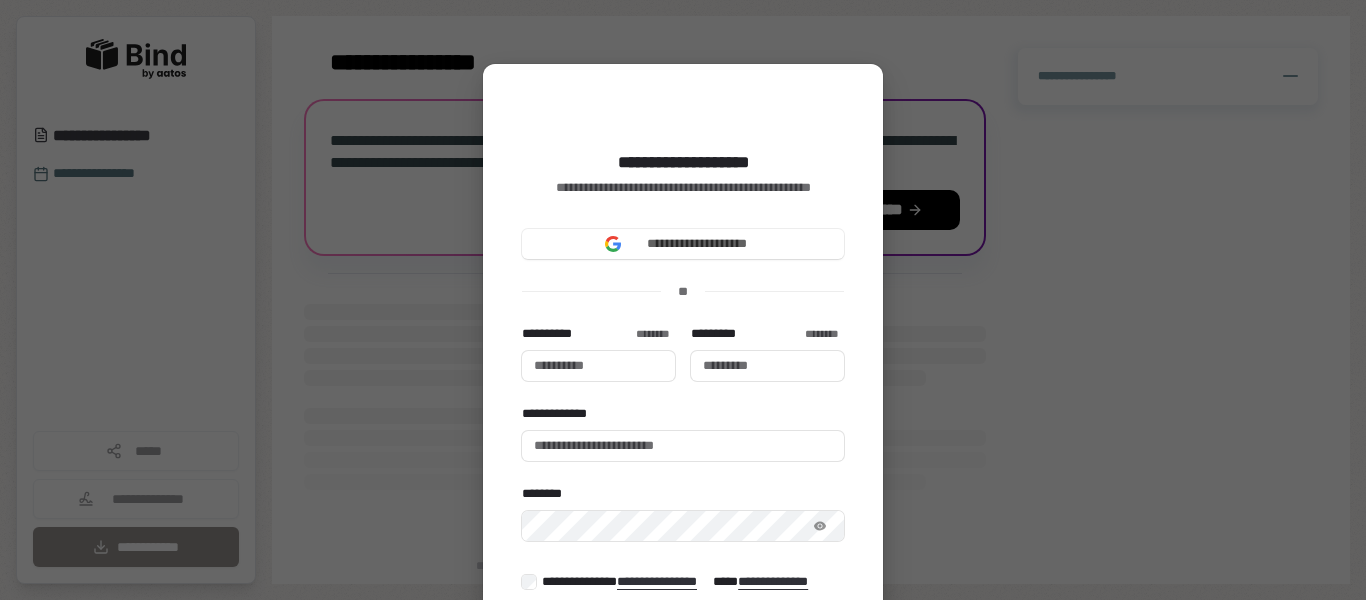 type 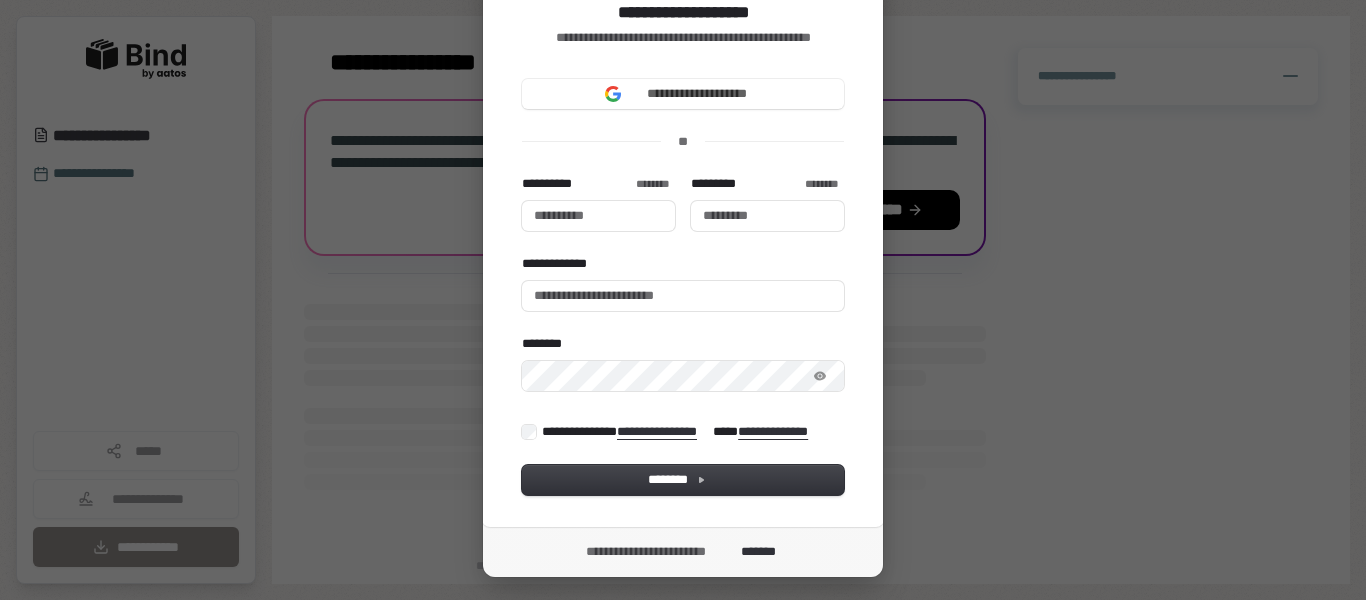 scroll, scrollTop: 191, scrollLeft: 0, axis: vertical 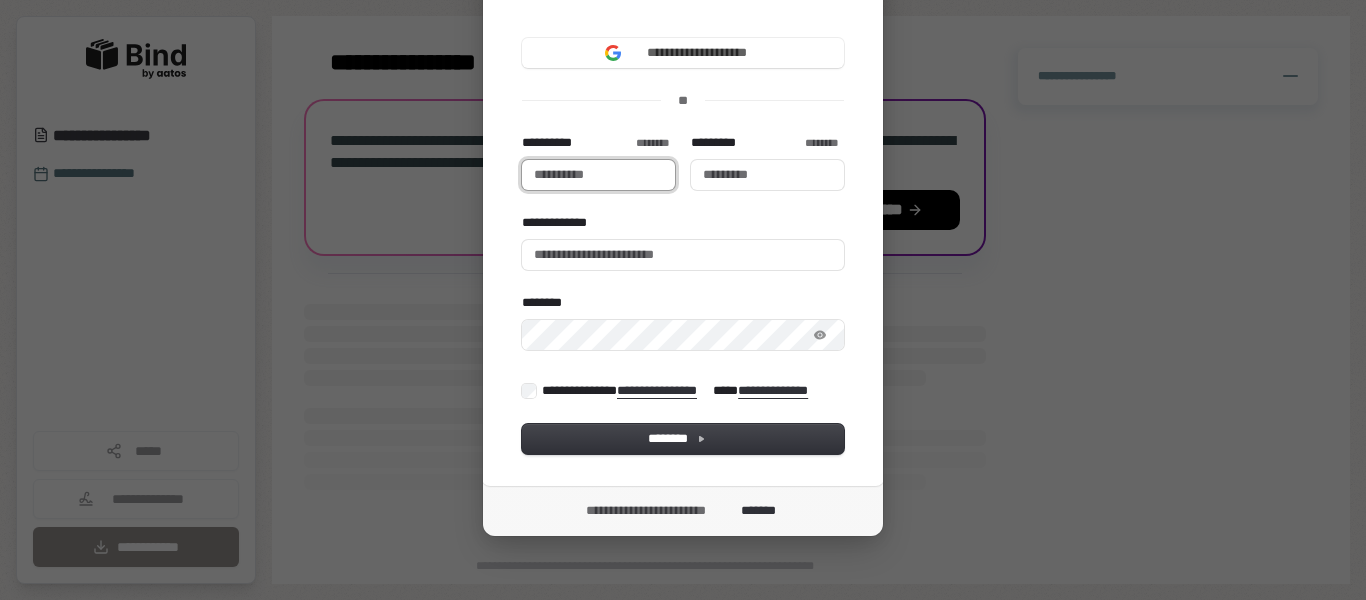 type 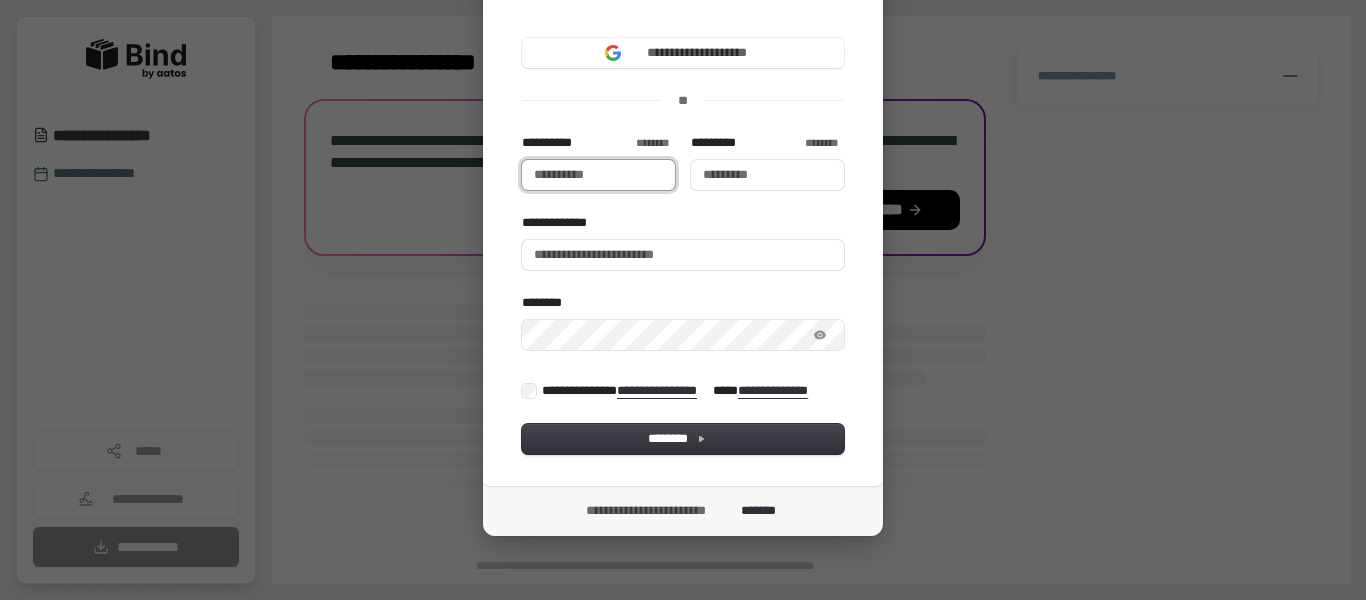 type on "*" 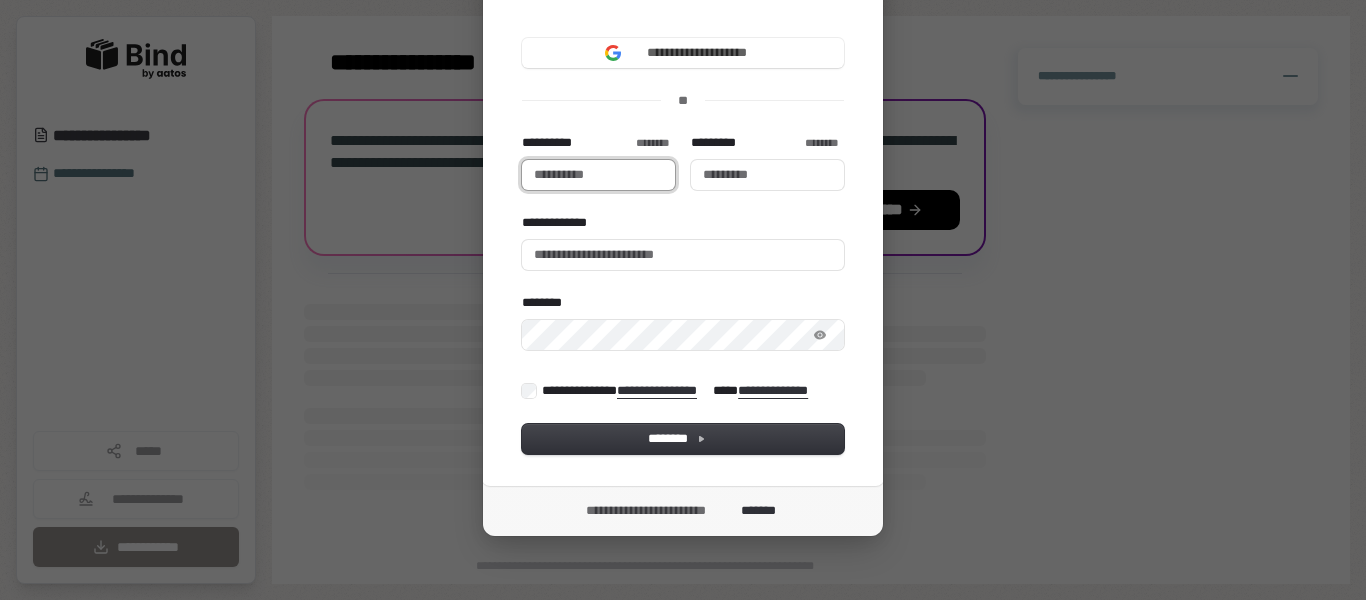type 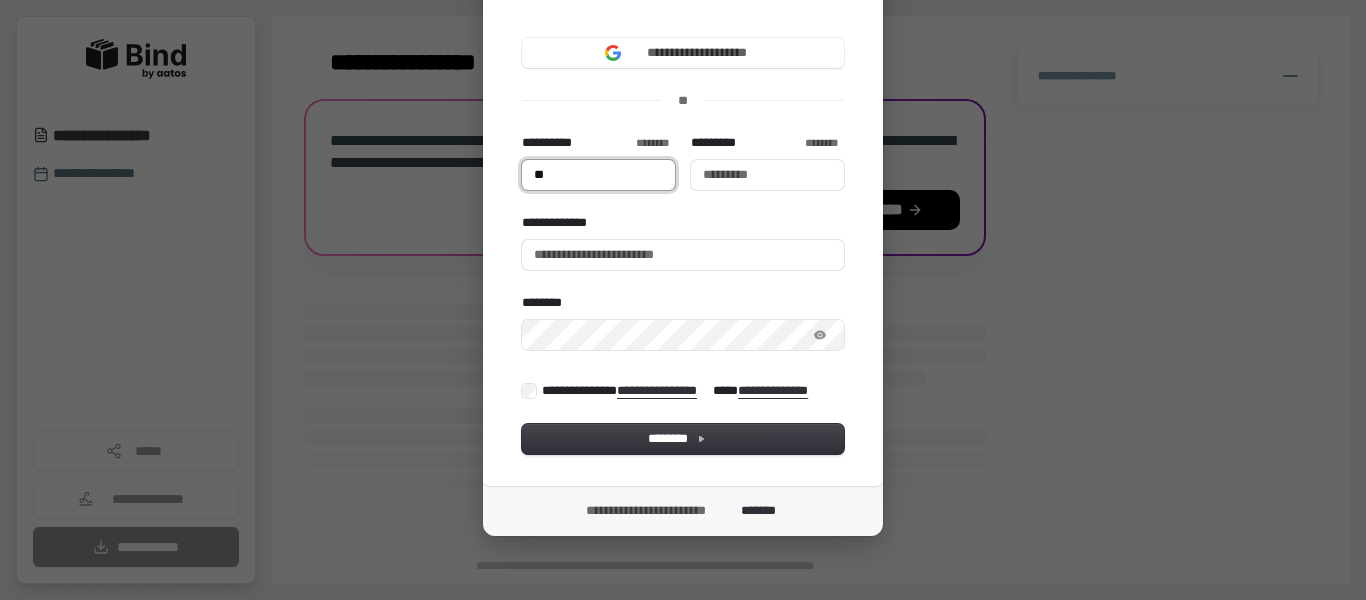 type on "***" 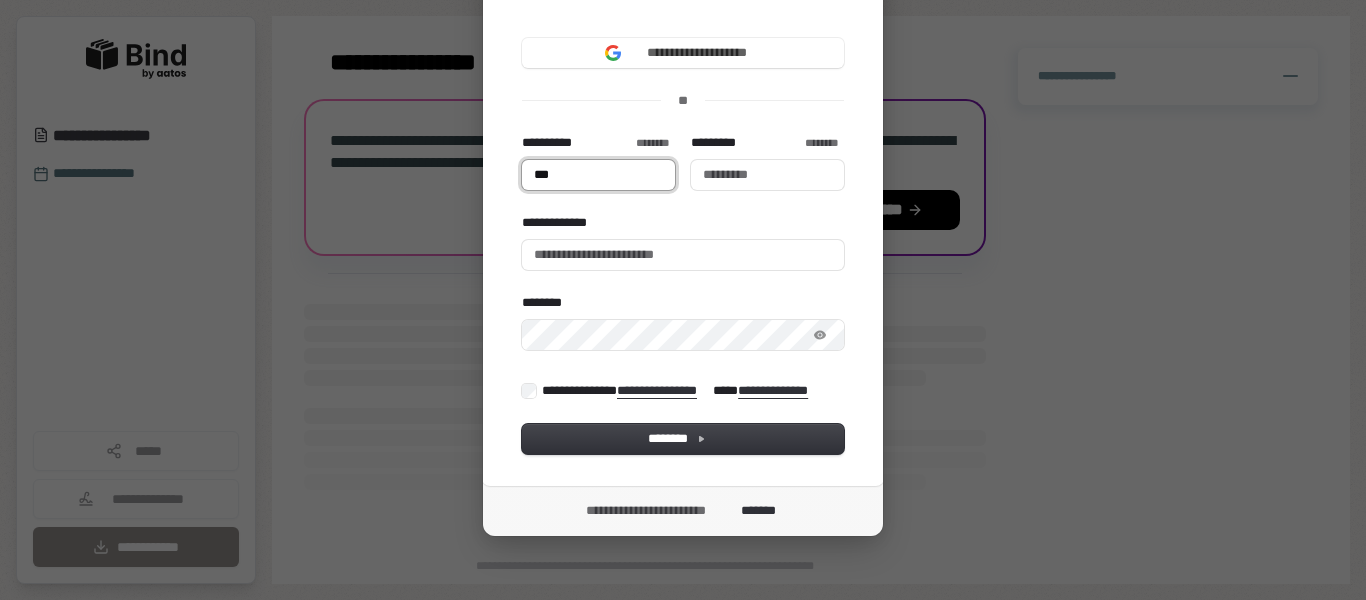 type on "****" 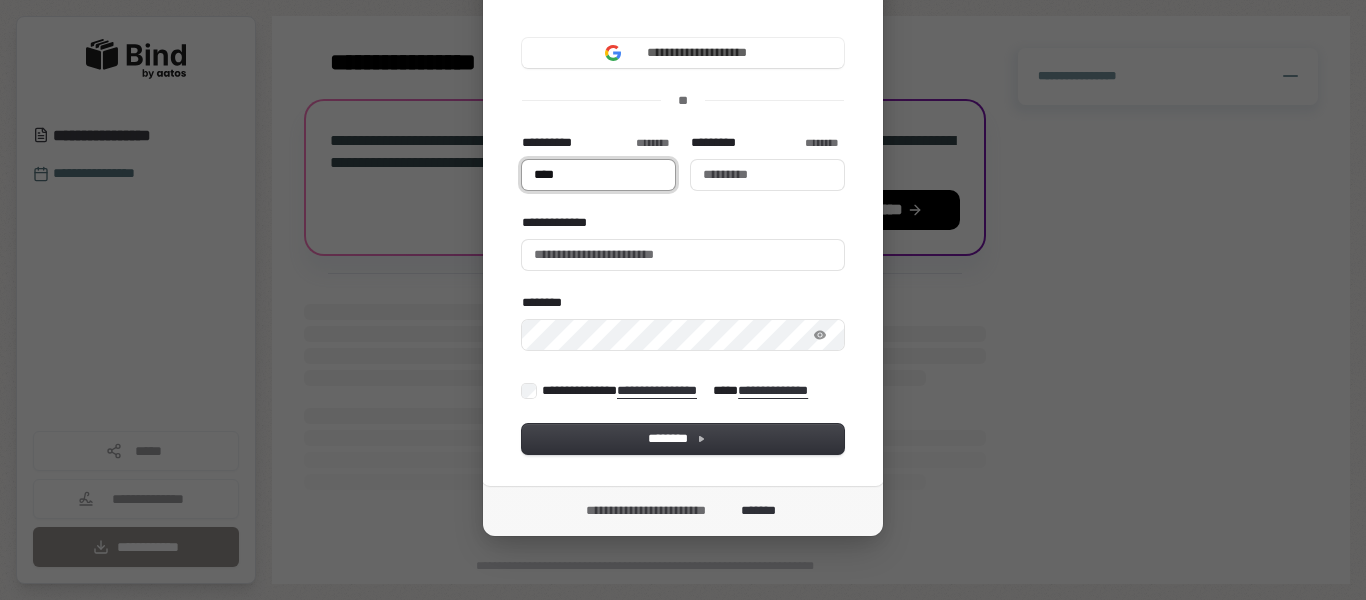 type on "*****" 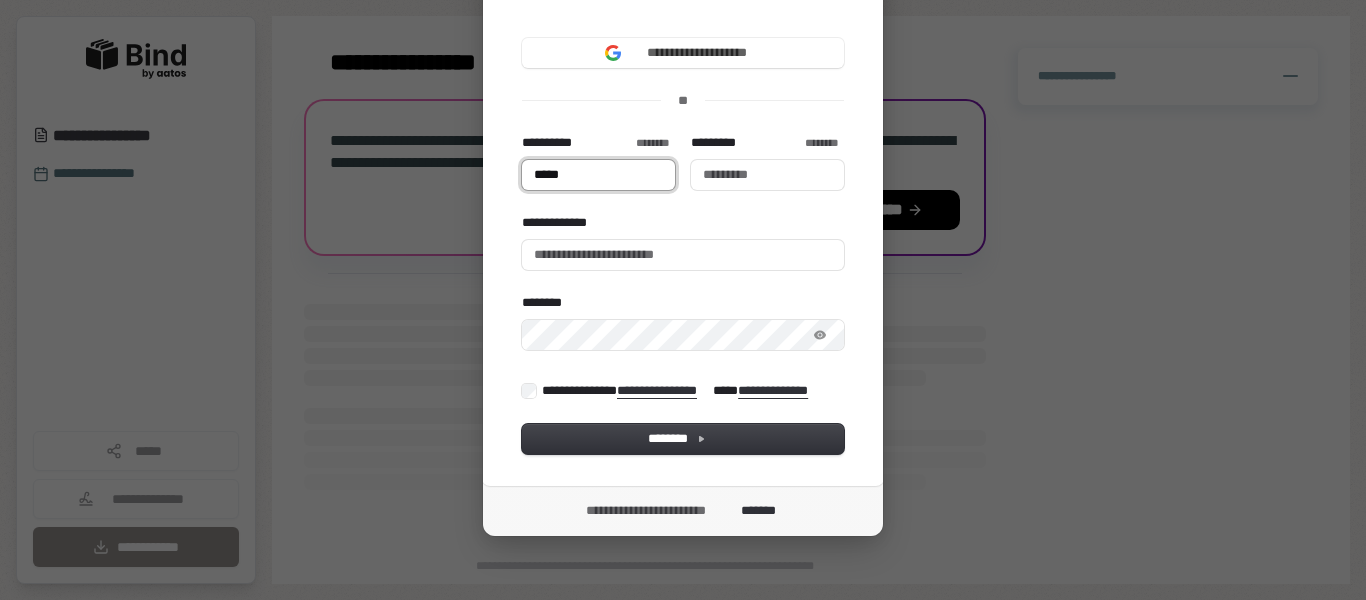 type 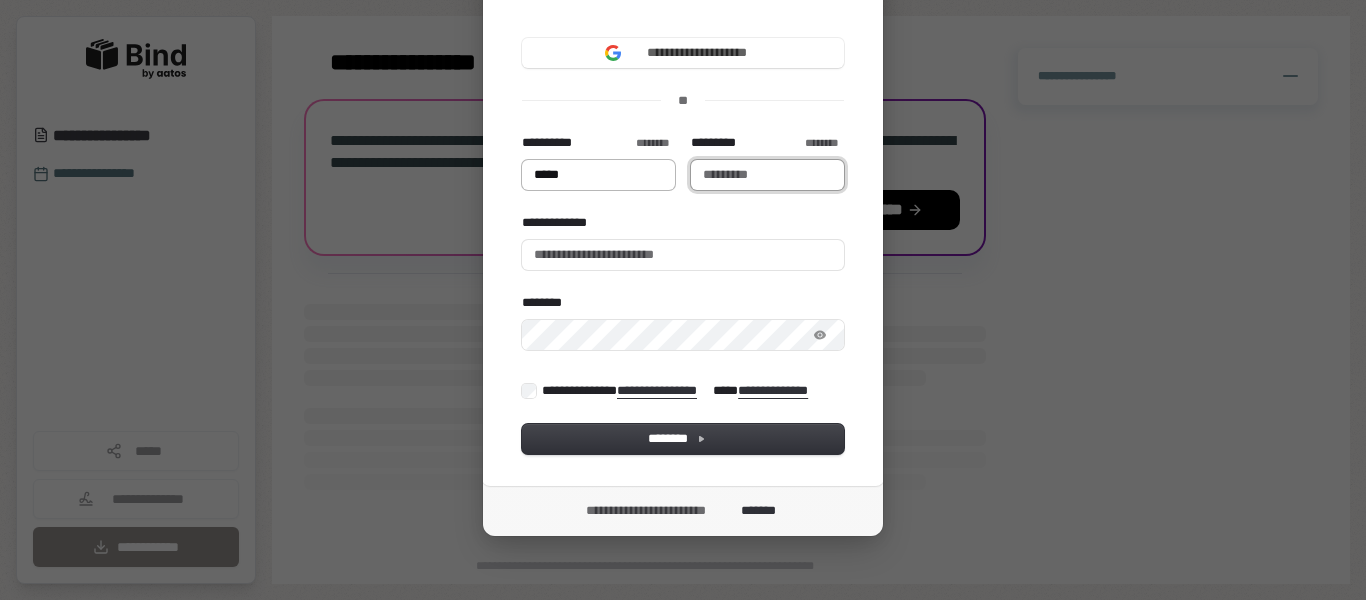 type on "*****" 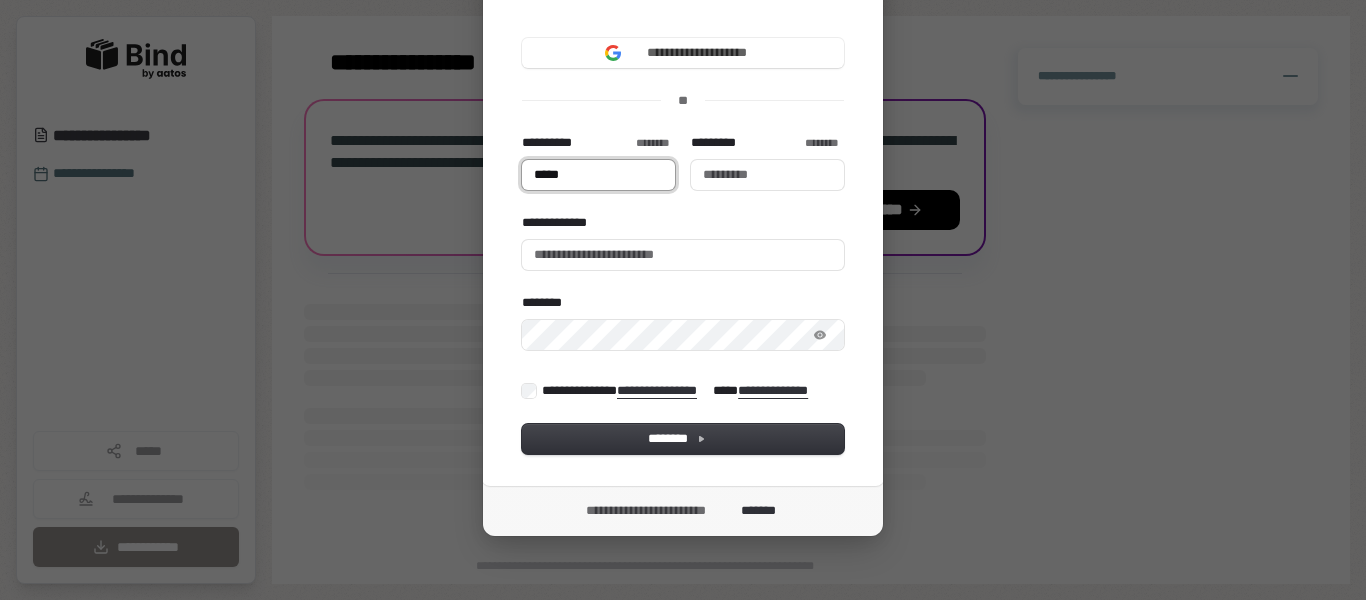 type on "*****" 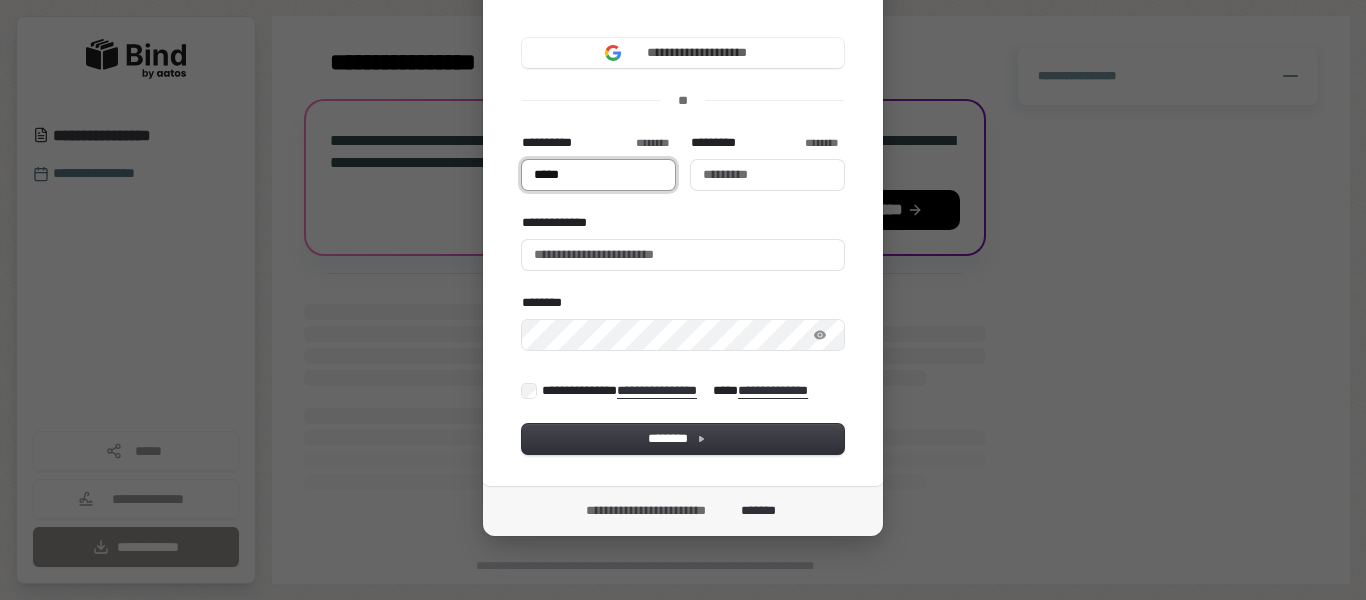 type on "****" 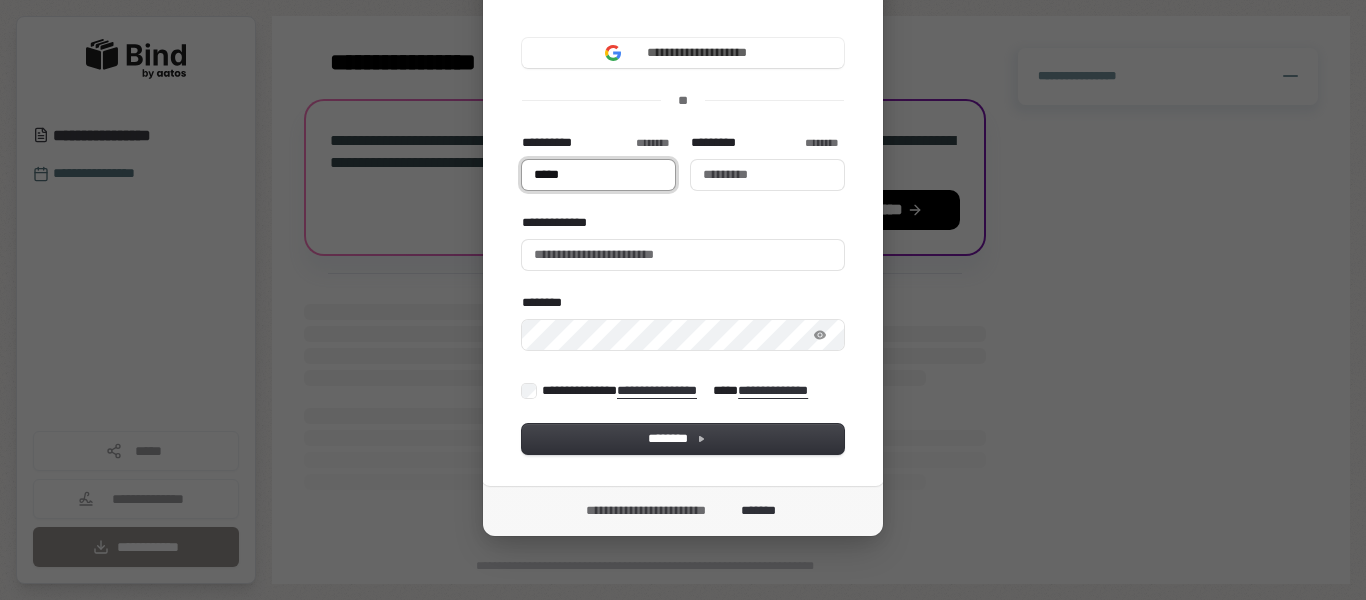 type 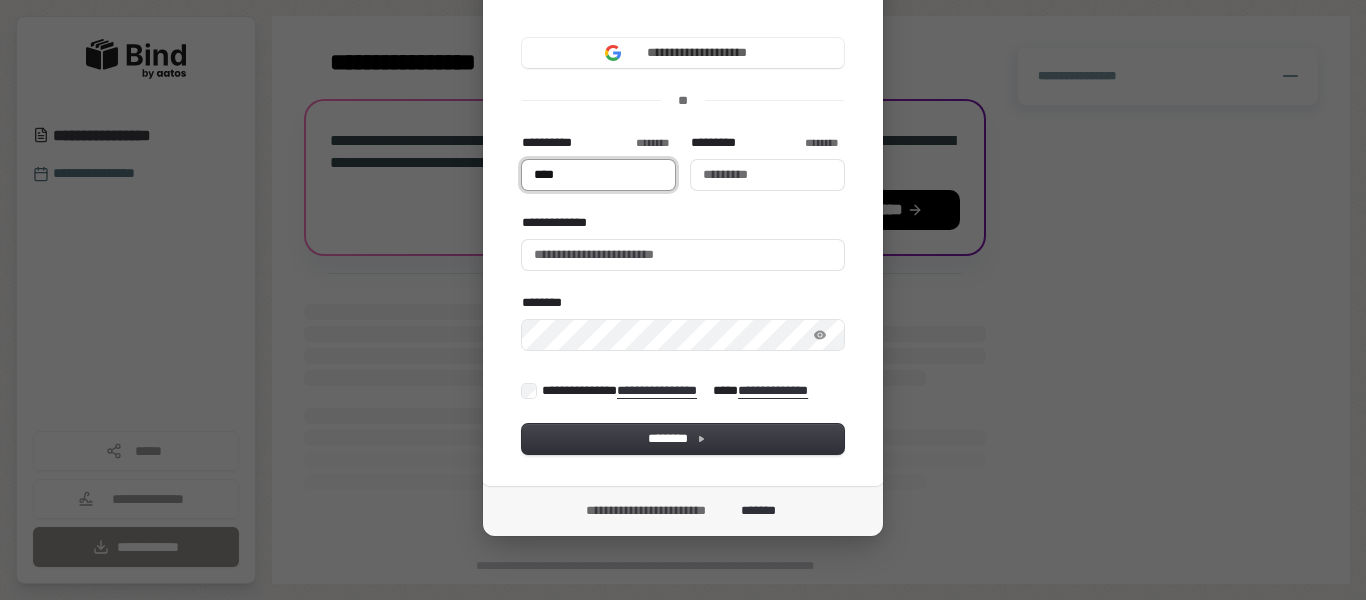type on "***" 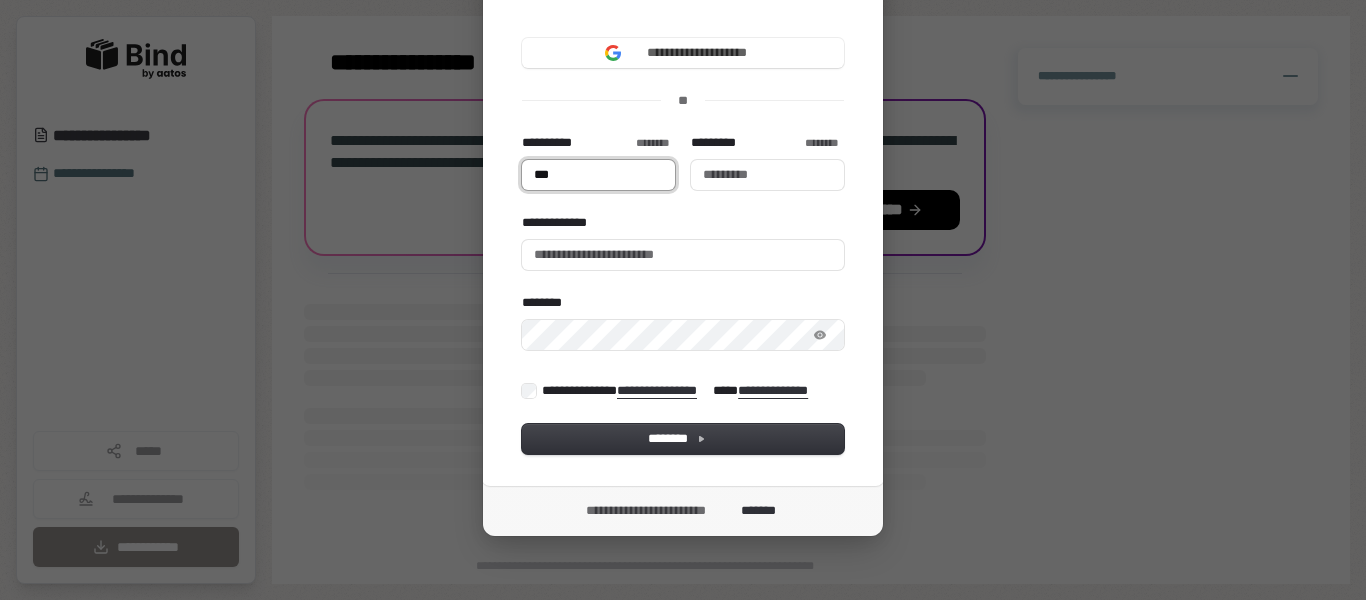 type on "**" 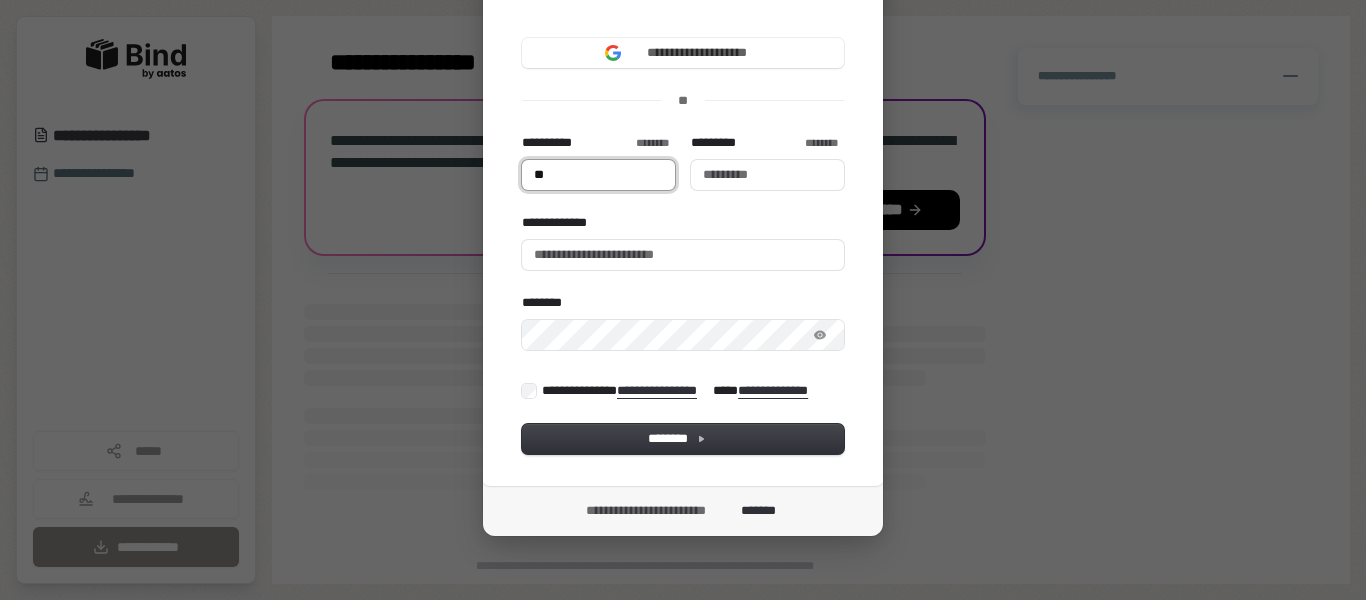 type on "*" 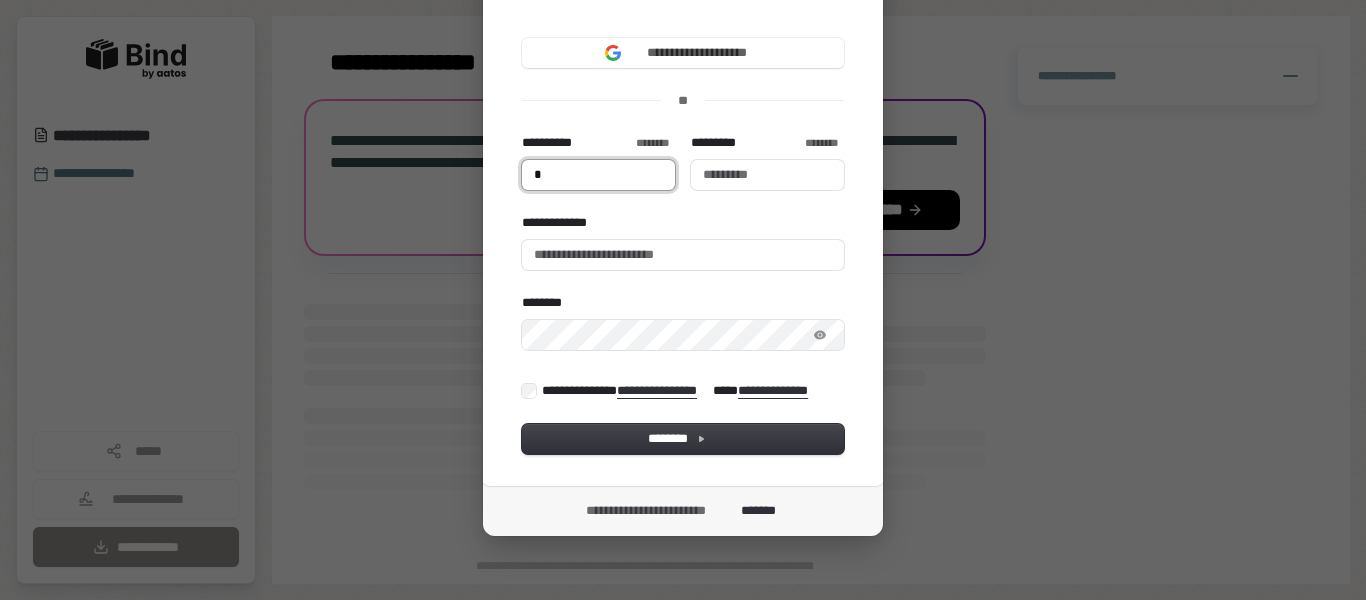 type on "**" 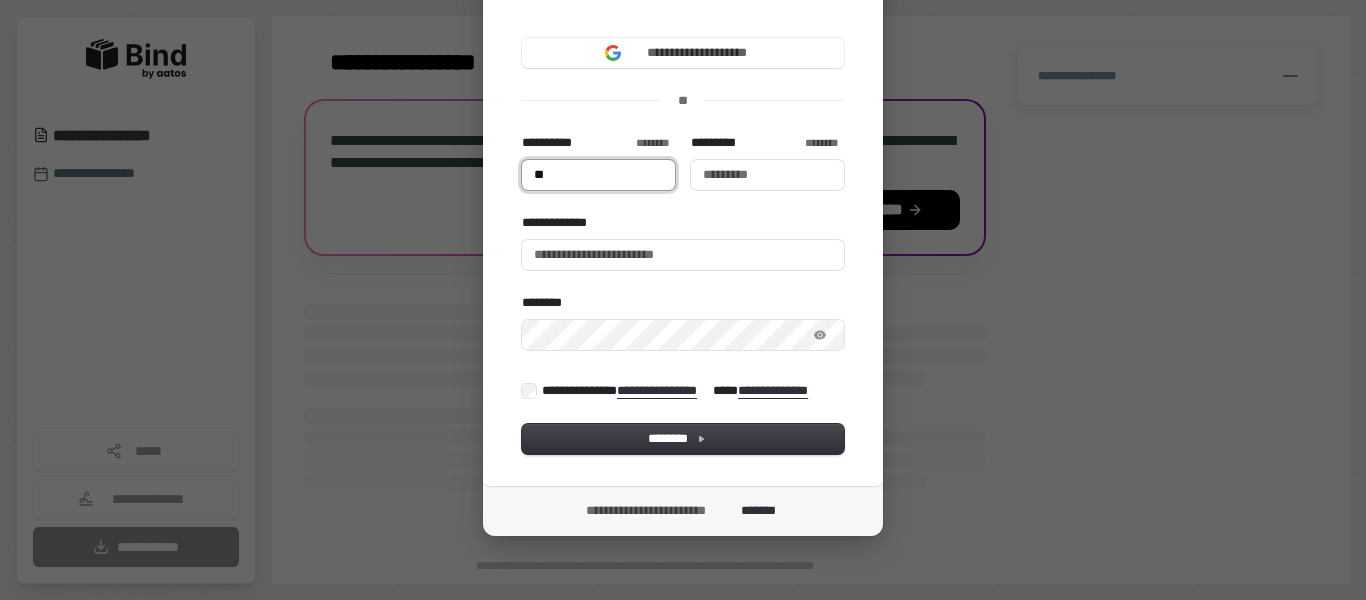 type on "***" 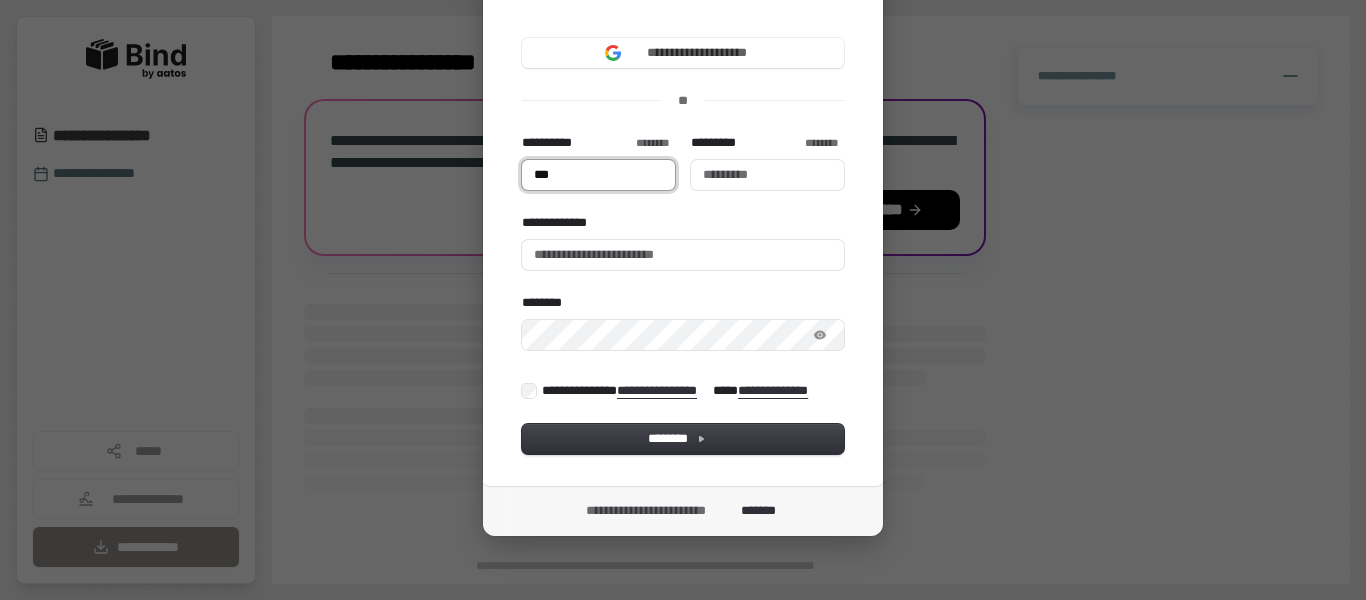 type on "****" 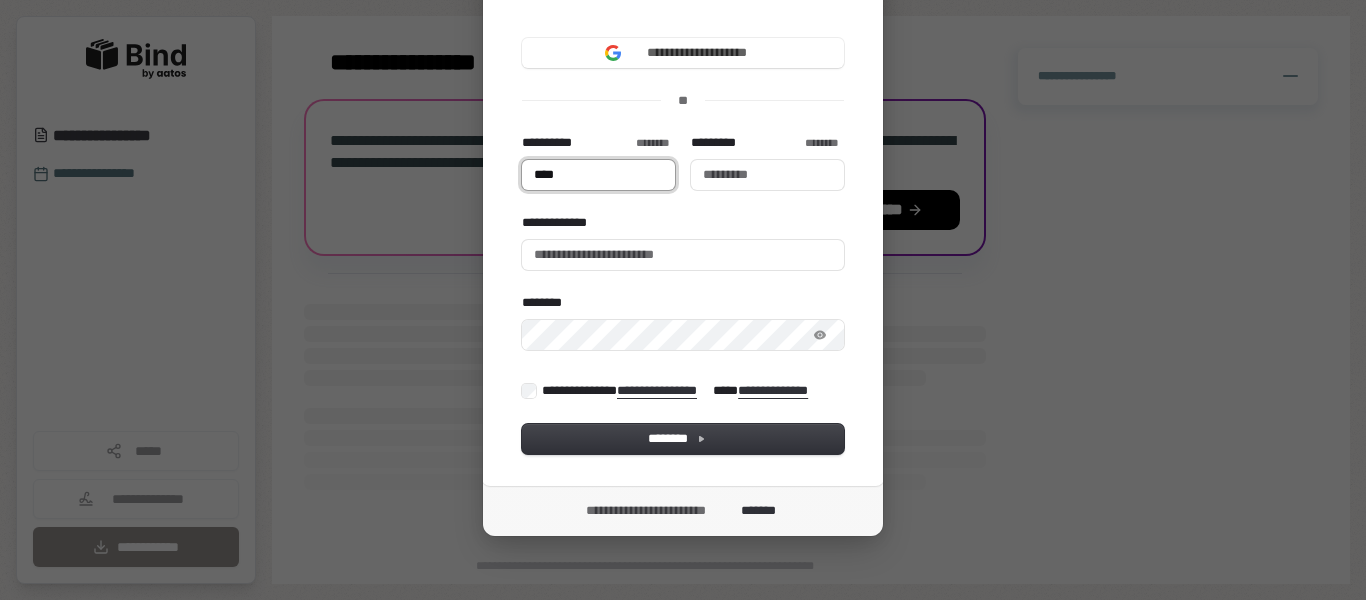 type on "*****" 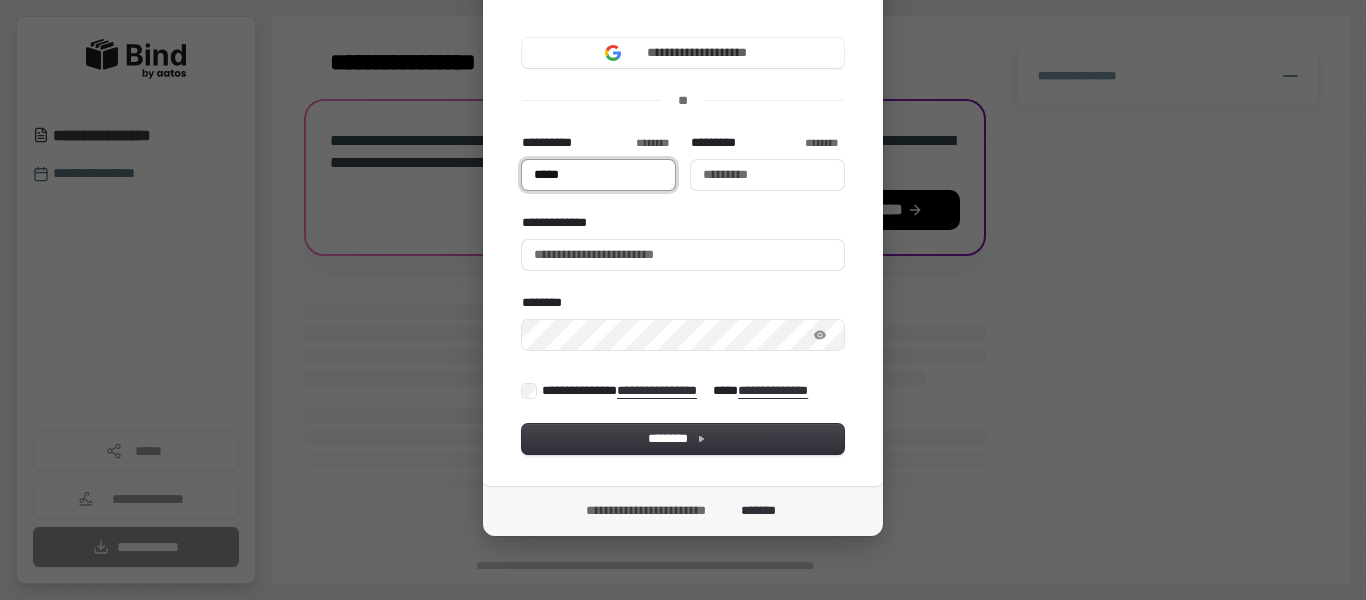 type 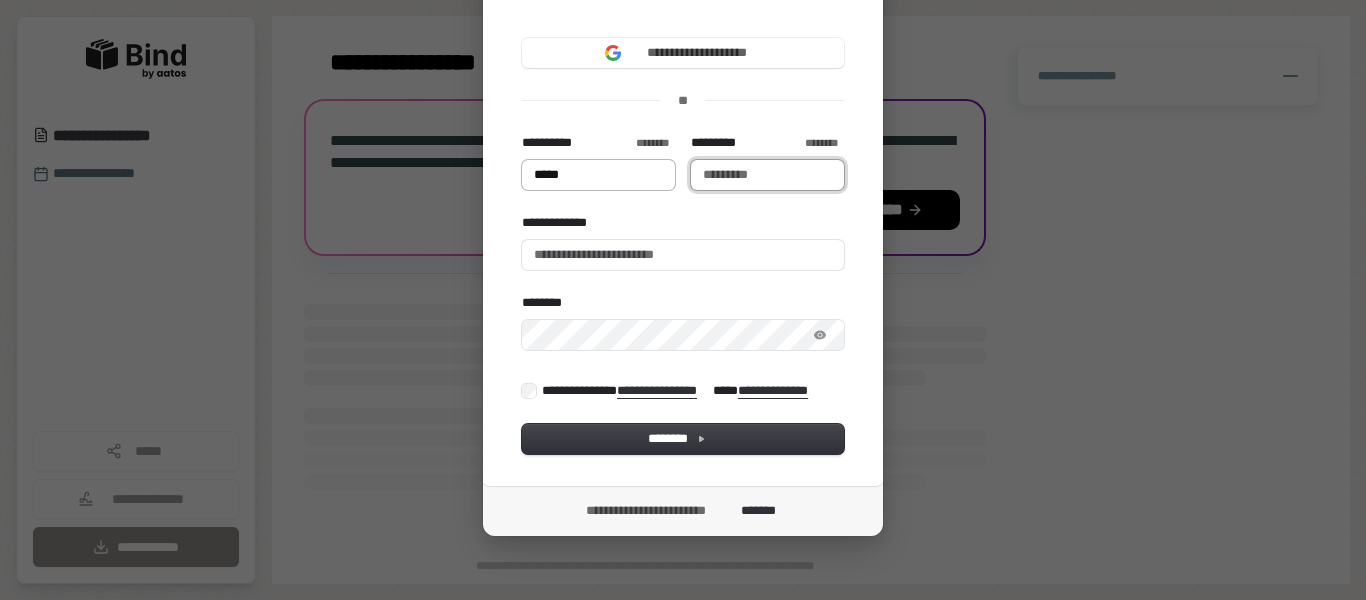 type on "*****" 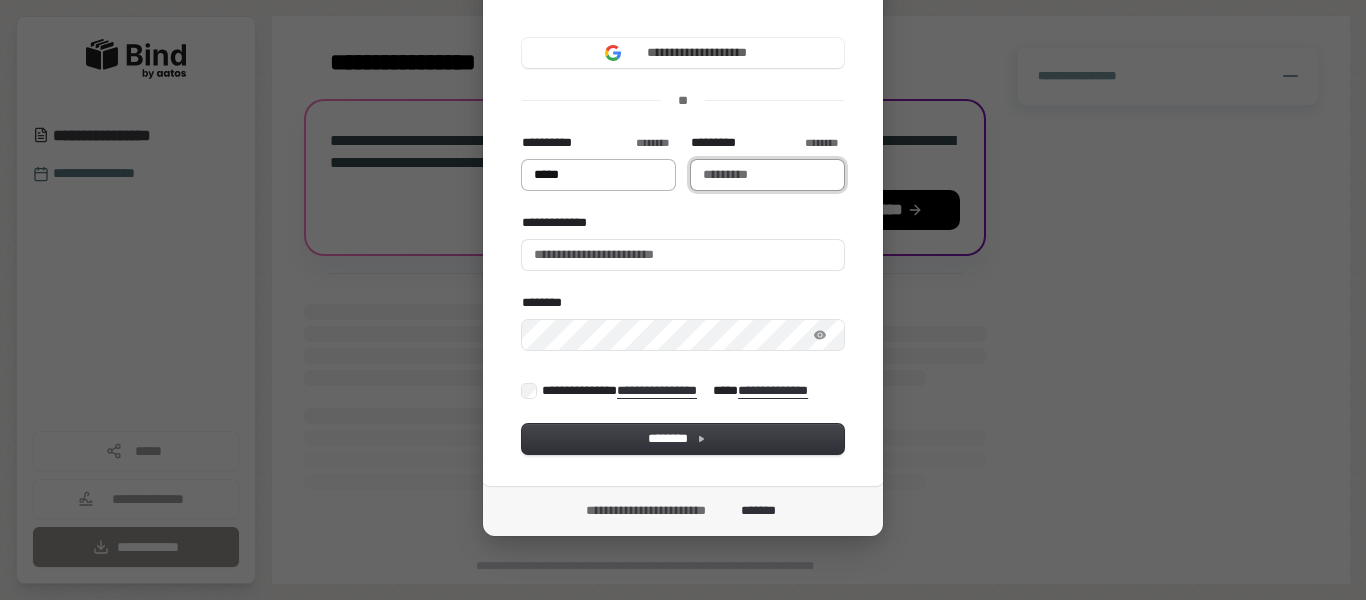 type on "*****" 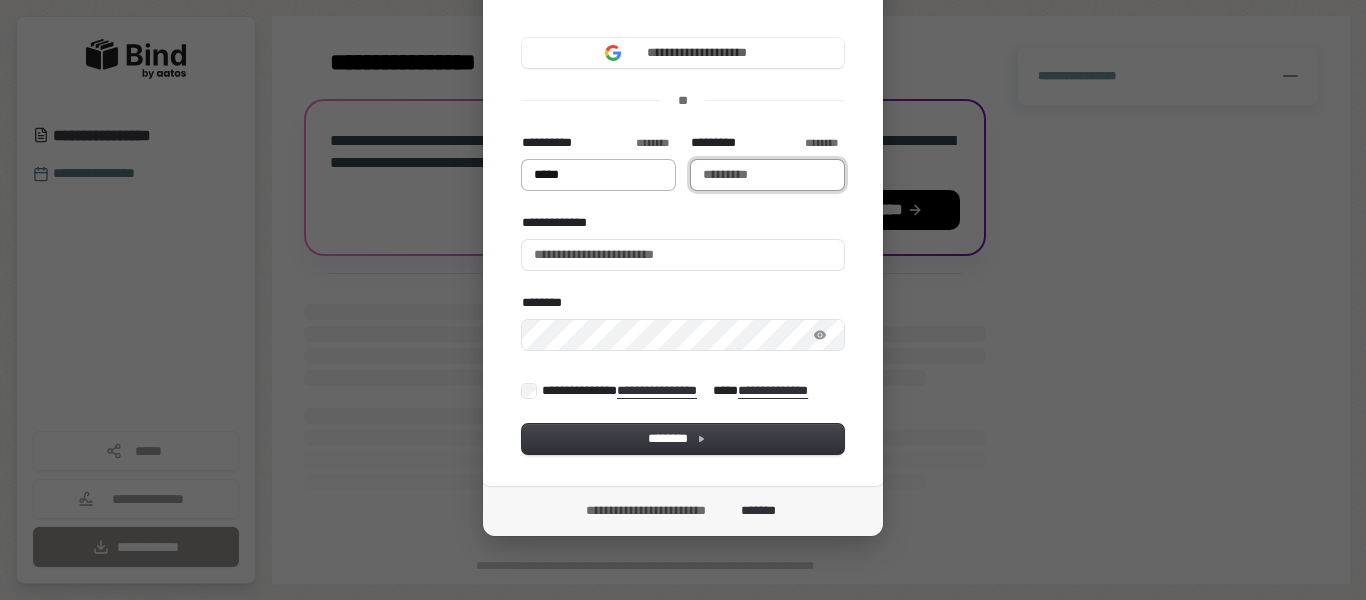 type on "*" 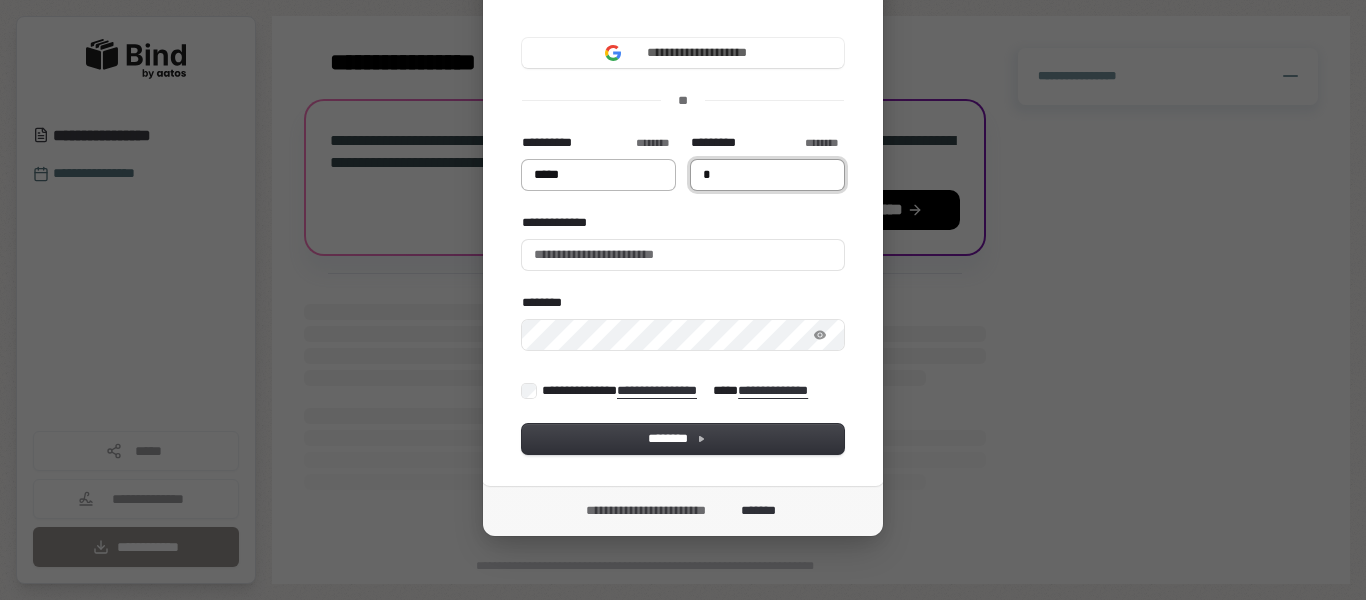 type on "*****" 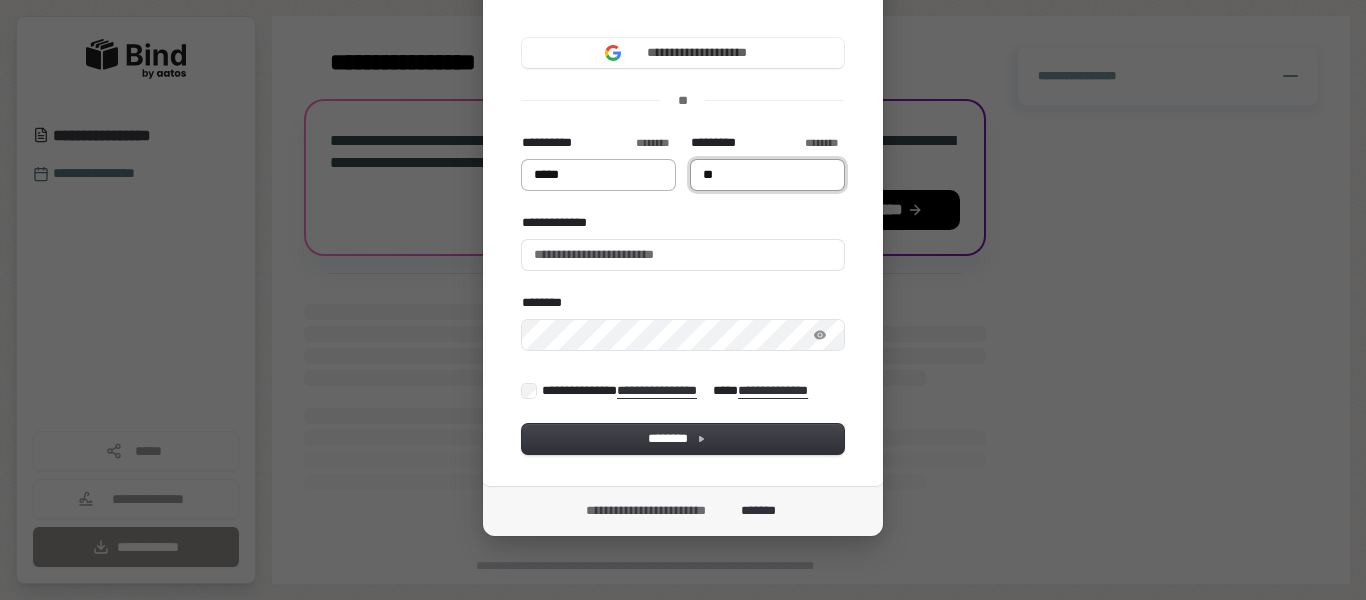 type on "*****" 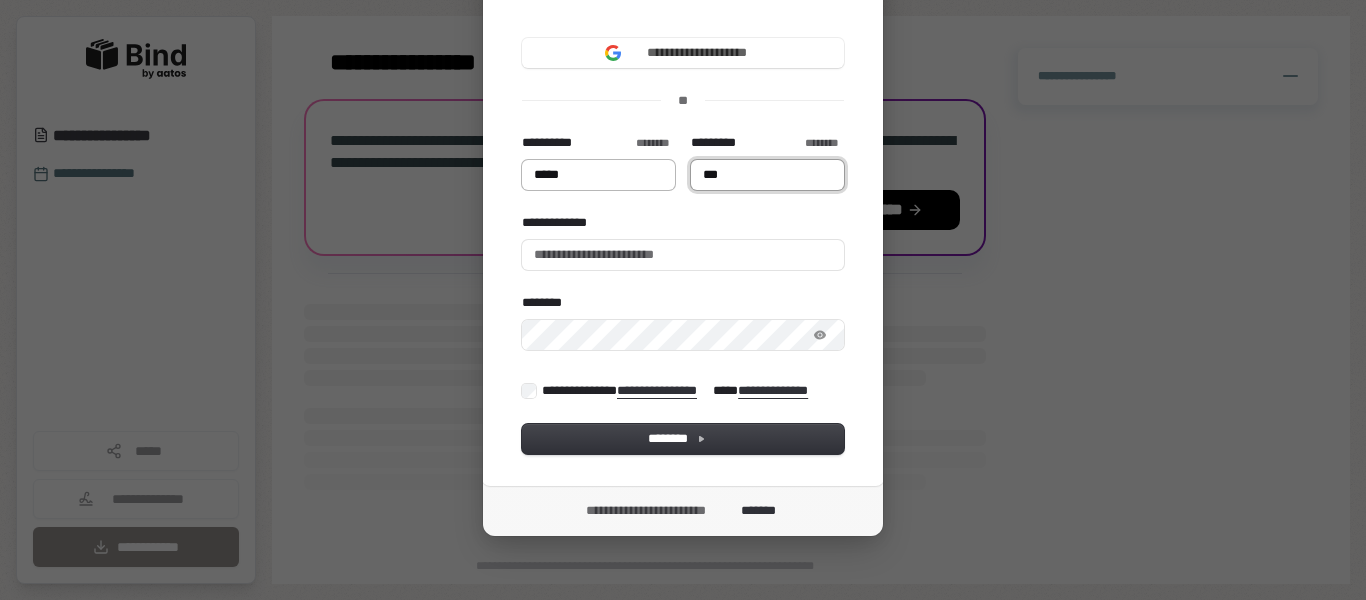 type on "*****" 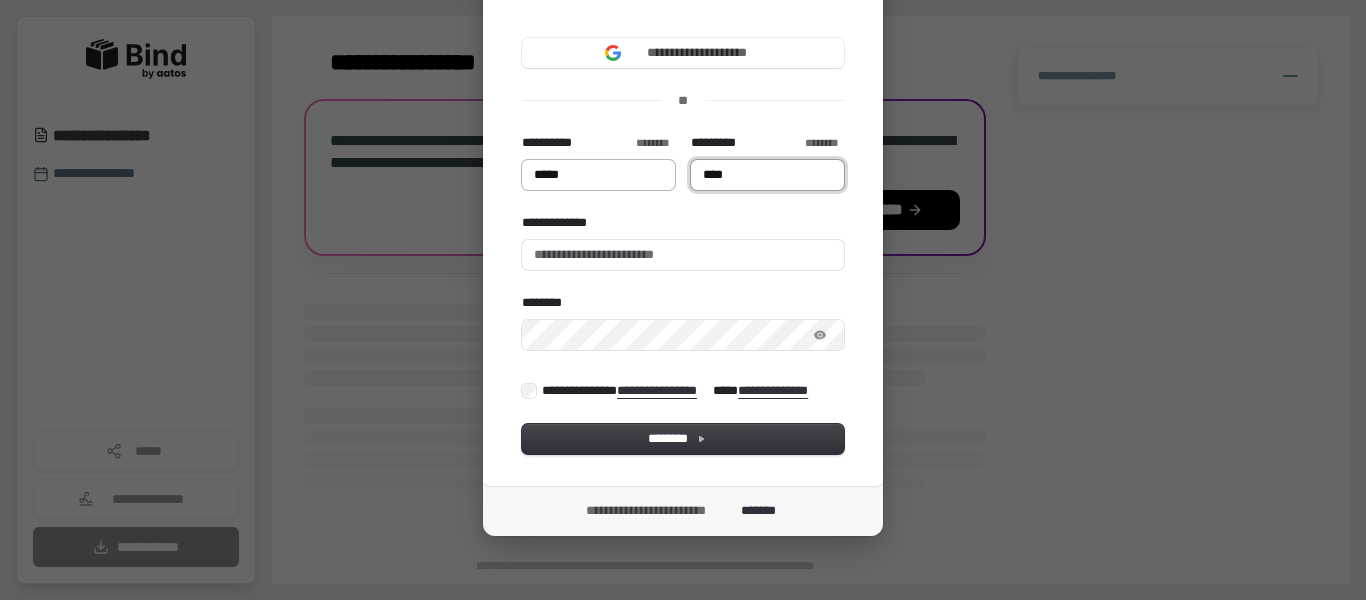type on "****" 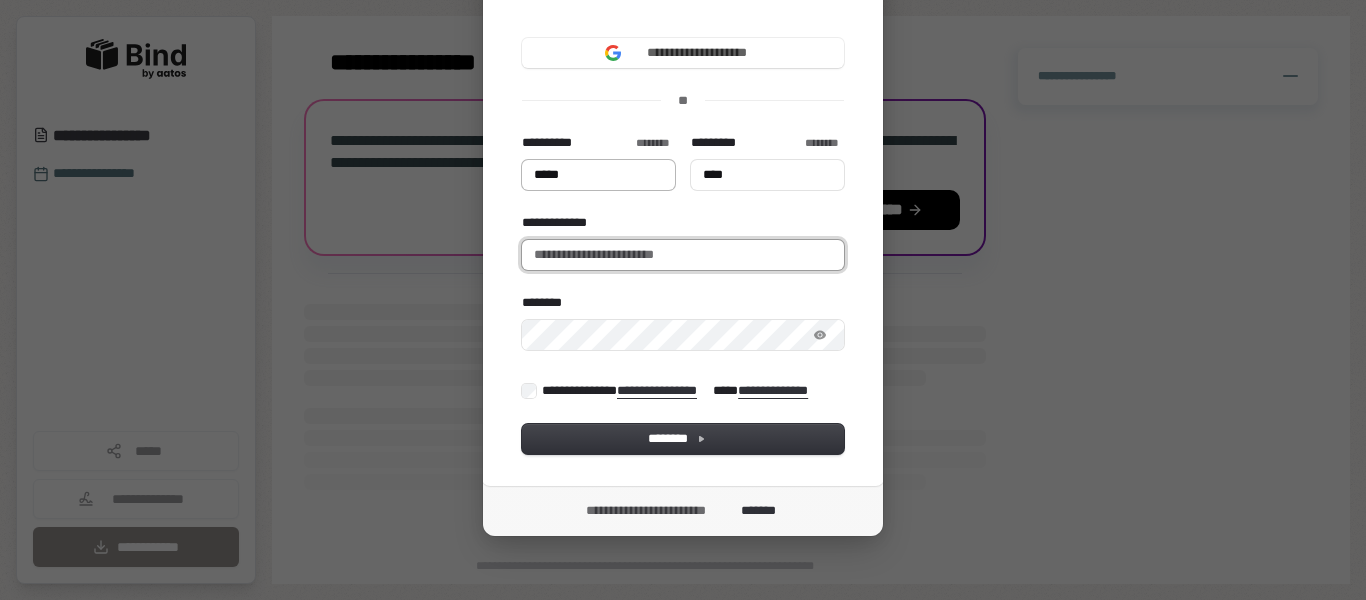 type on "*****" 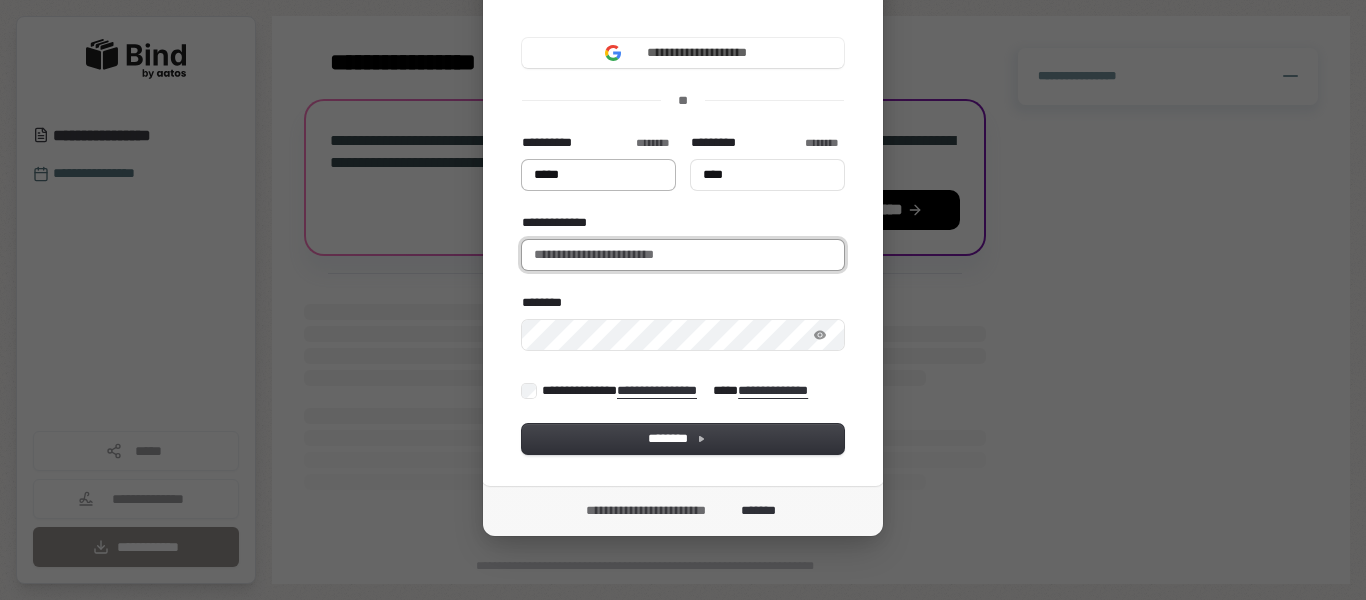 type on "*****" 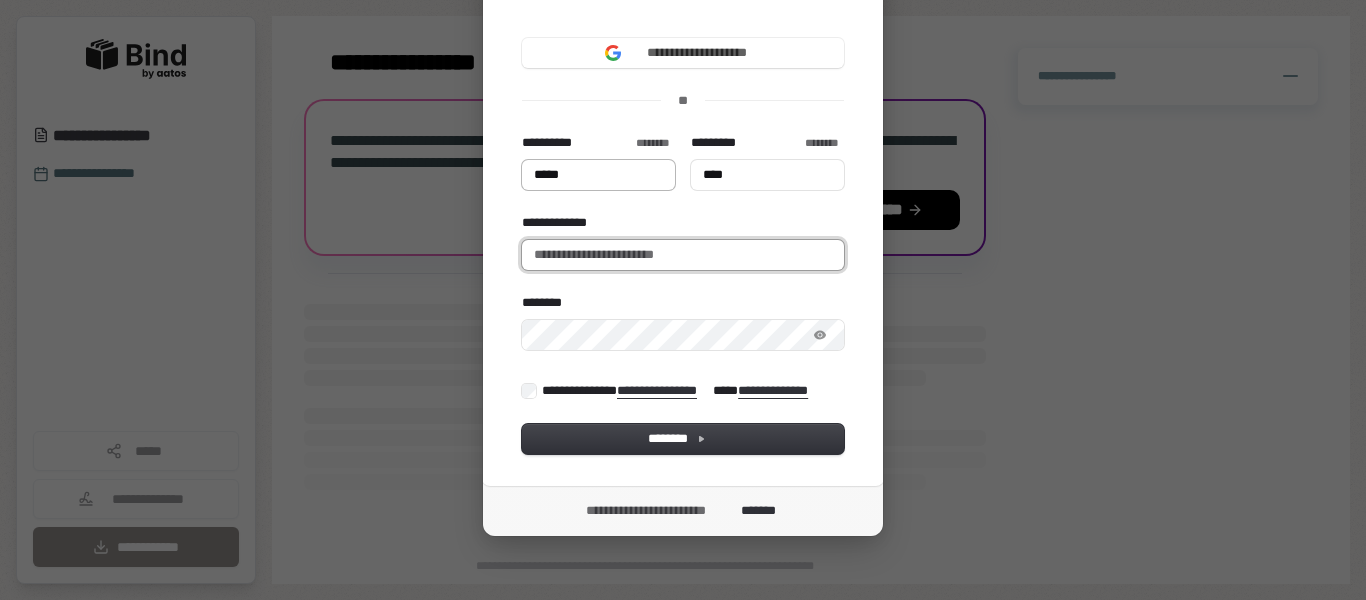 type on "****" 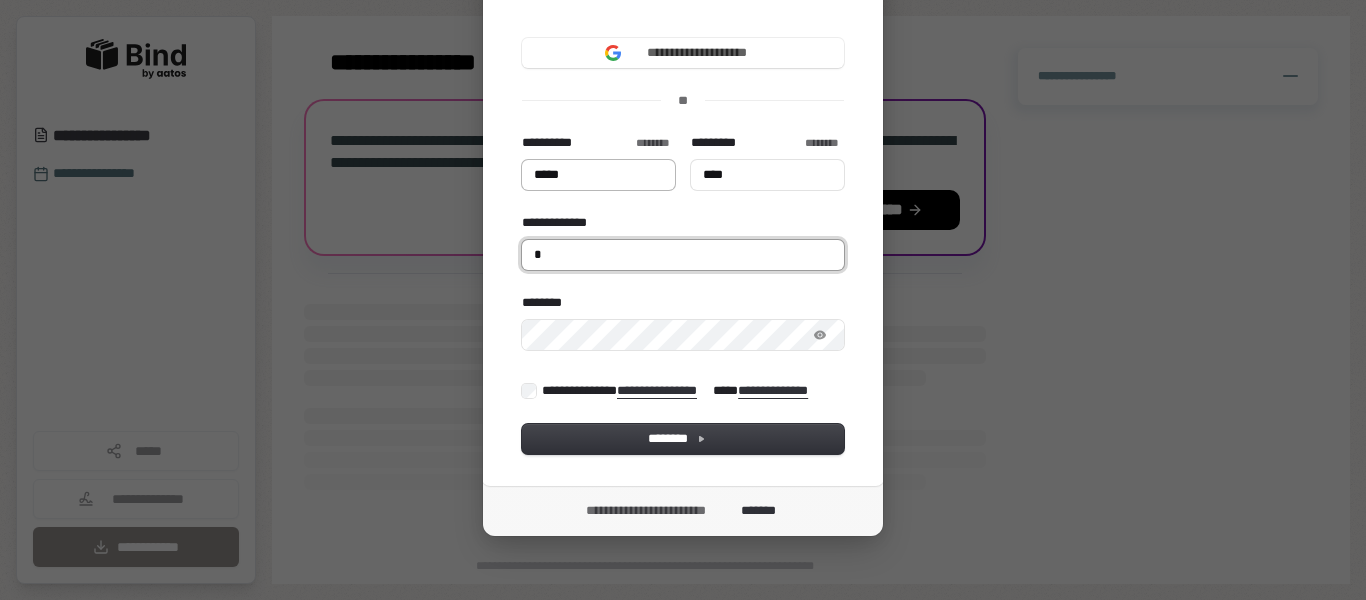 type on "**" 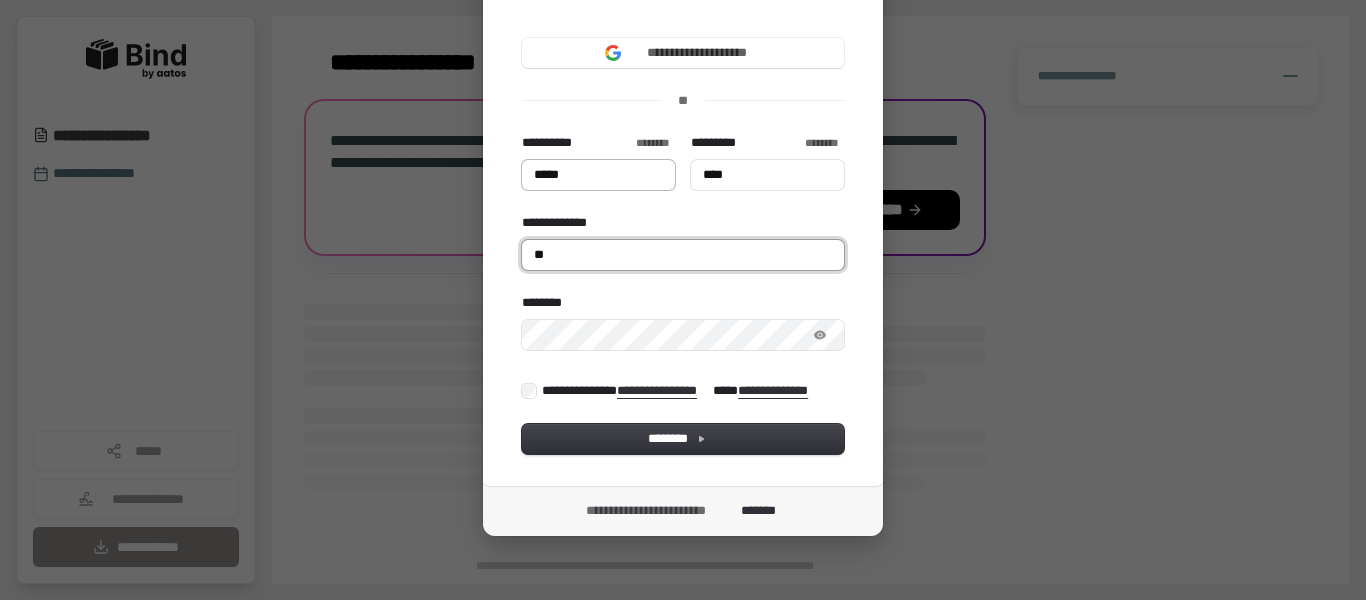 type on "*****" 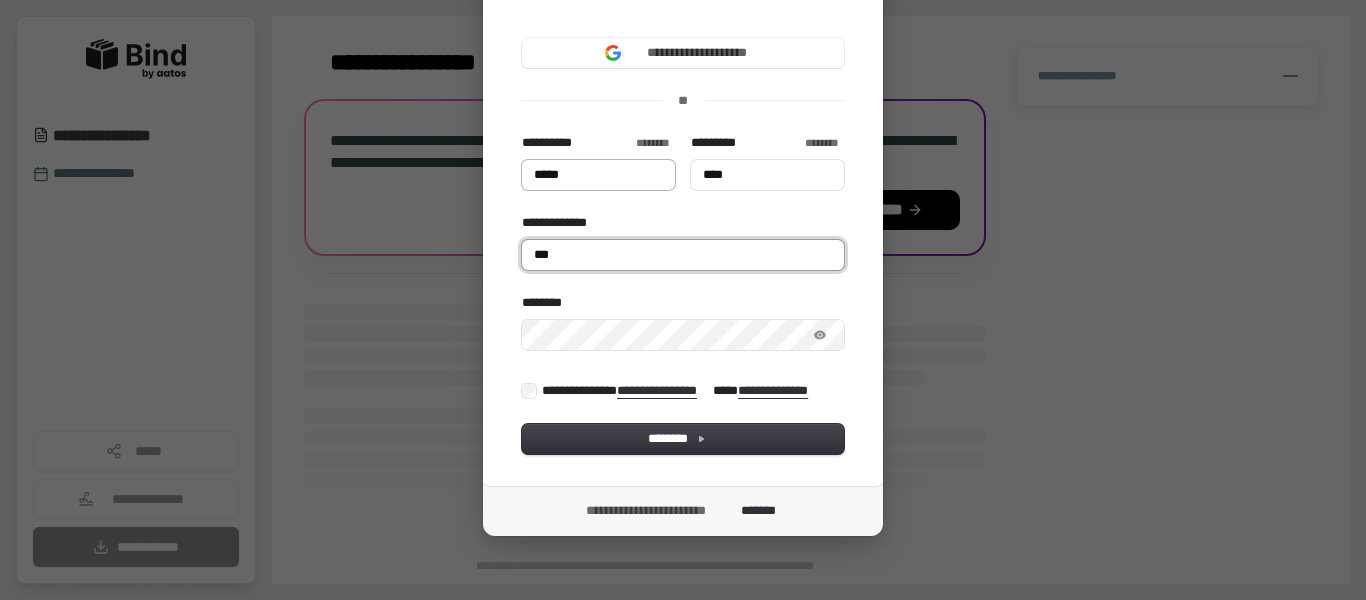 type on "*****" 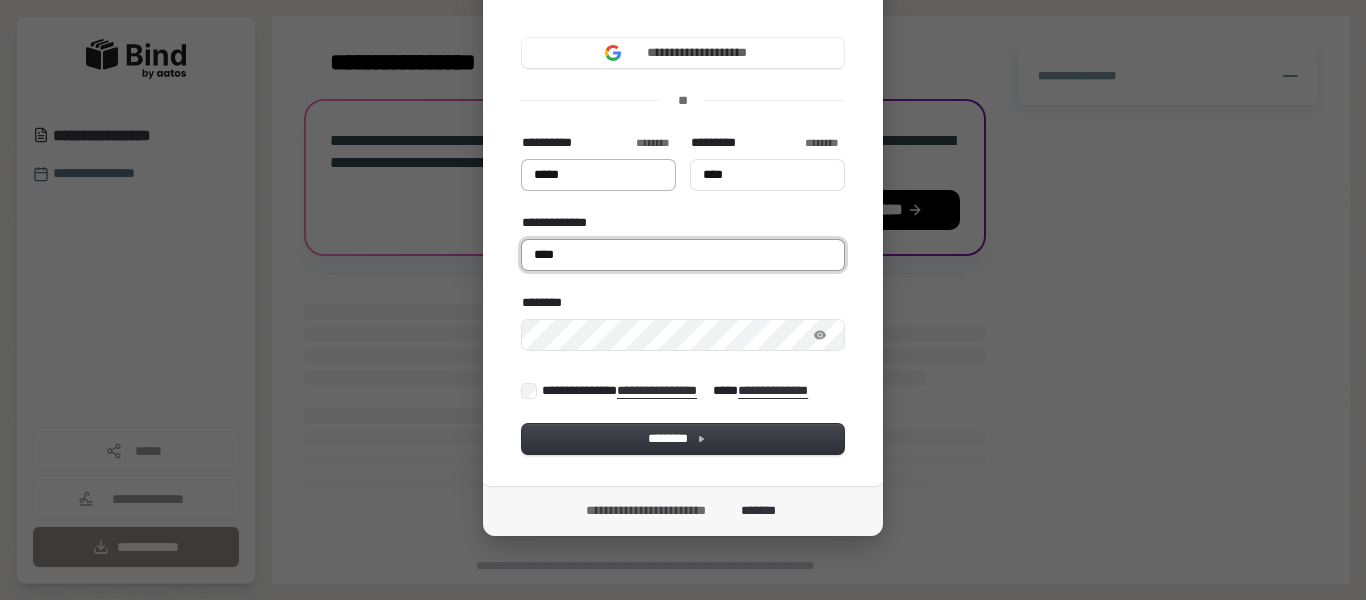 type on "*****" 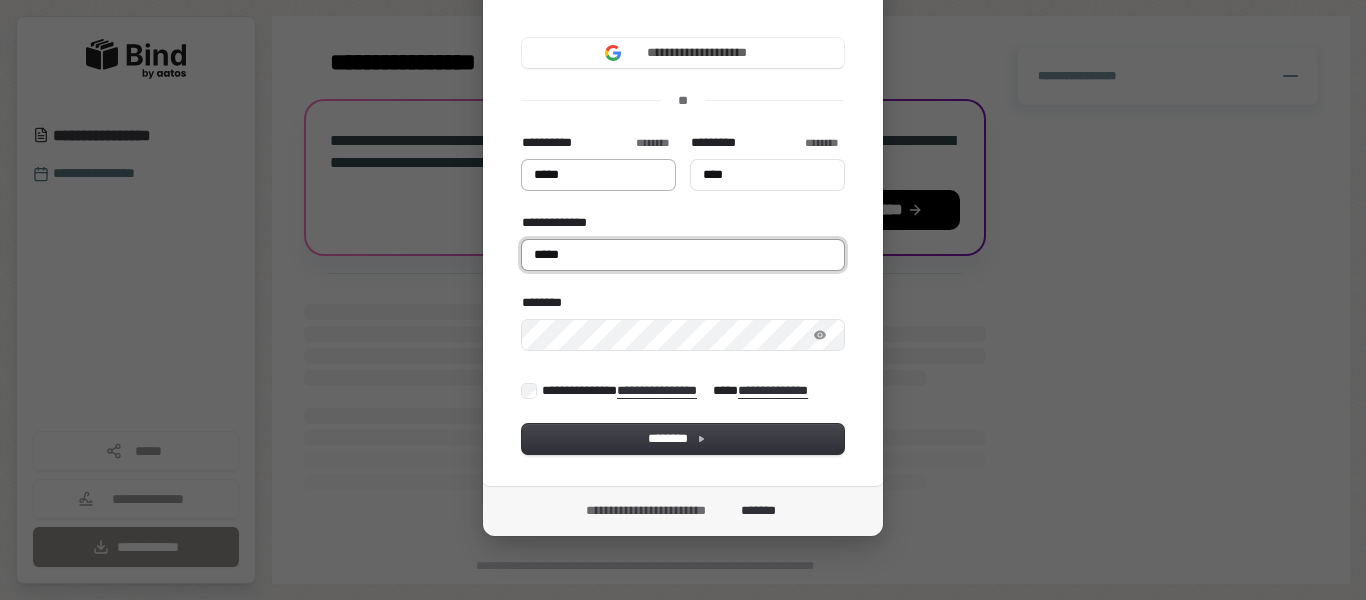 type on "******" 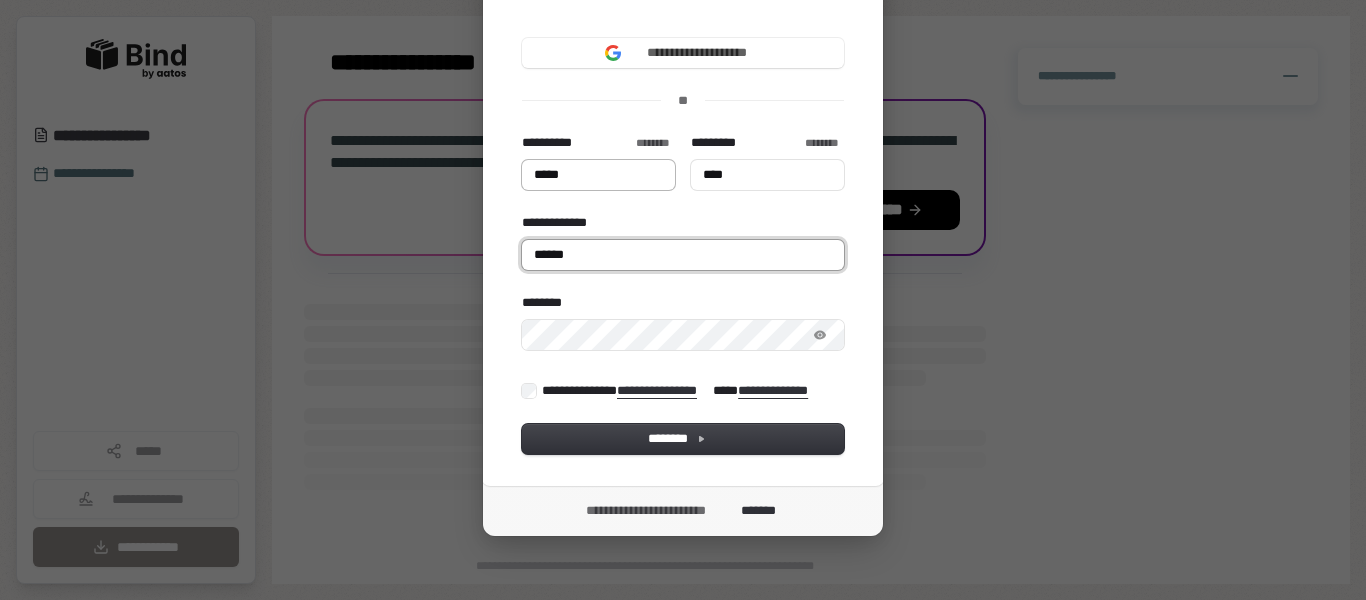type on "*****" 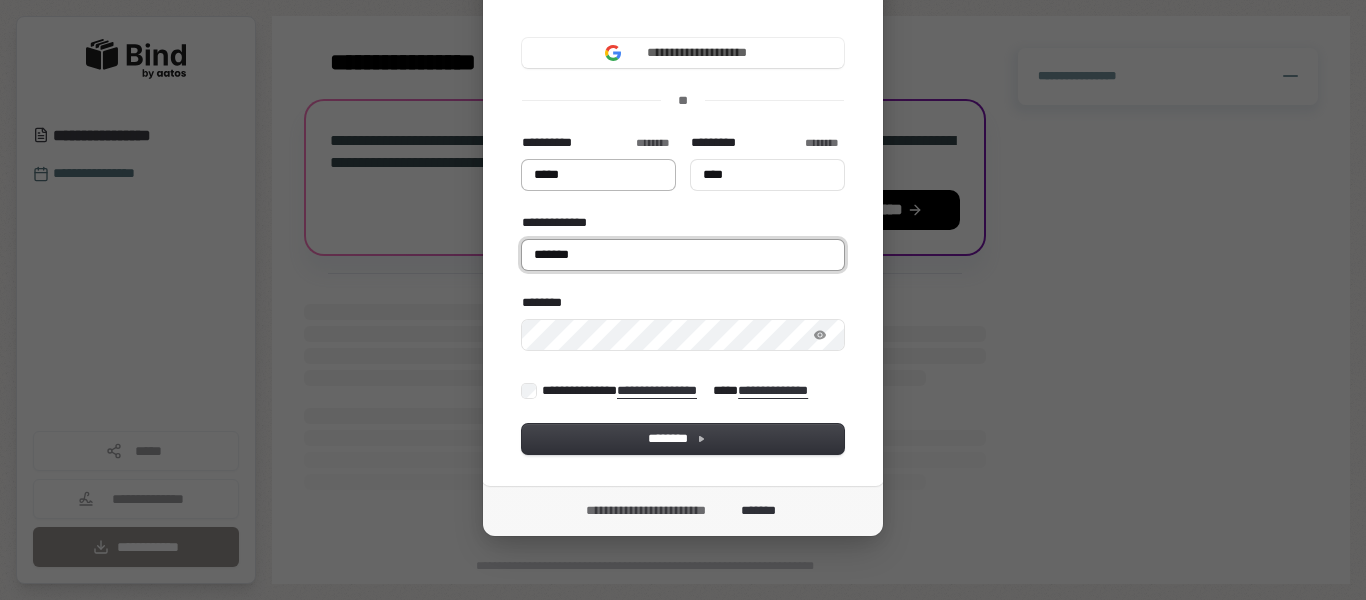 type on "*****" 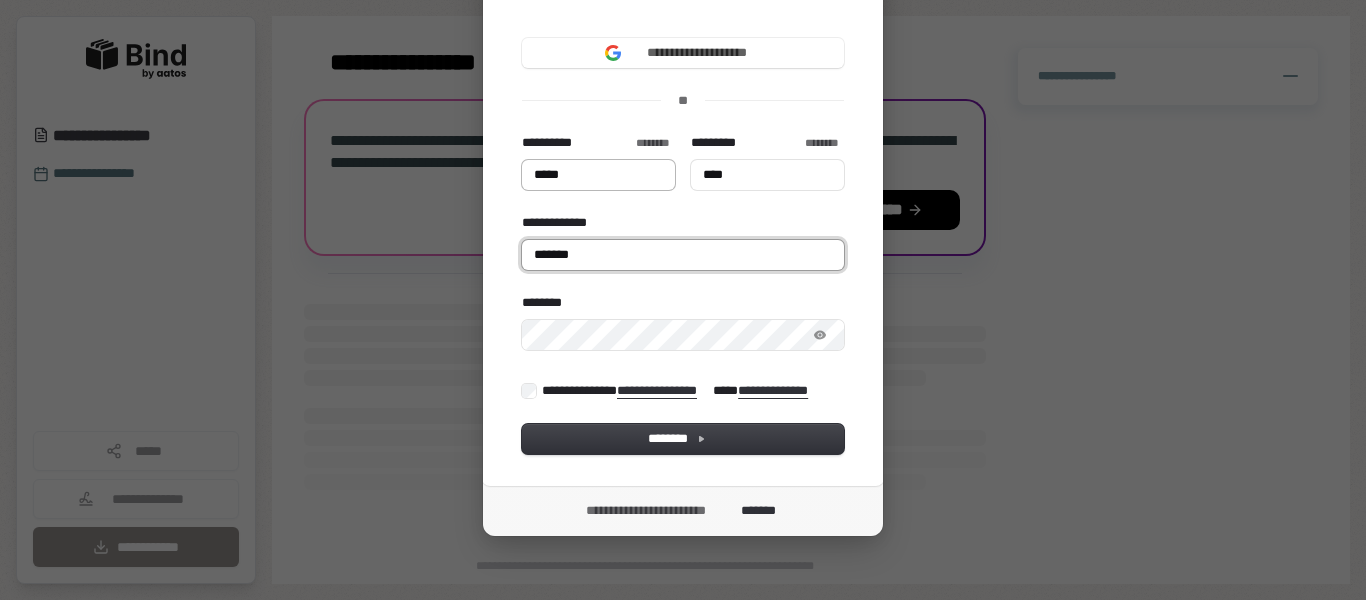 type on "****" 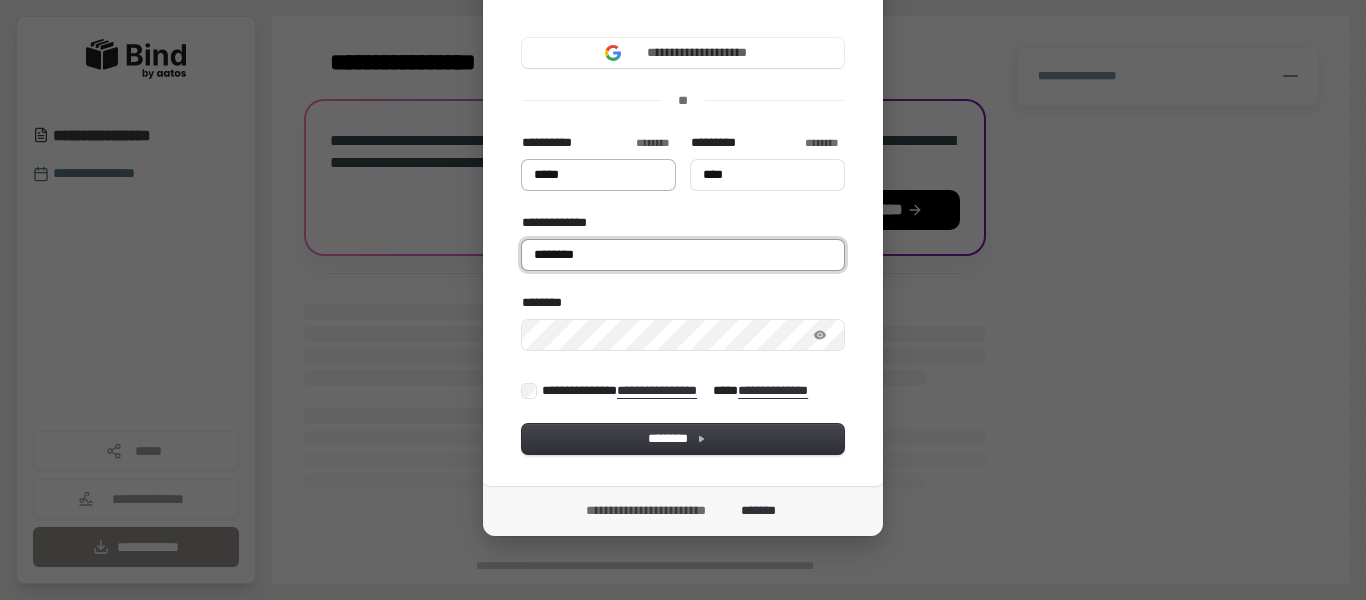 type on "*****" 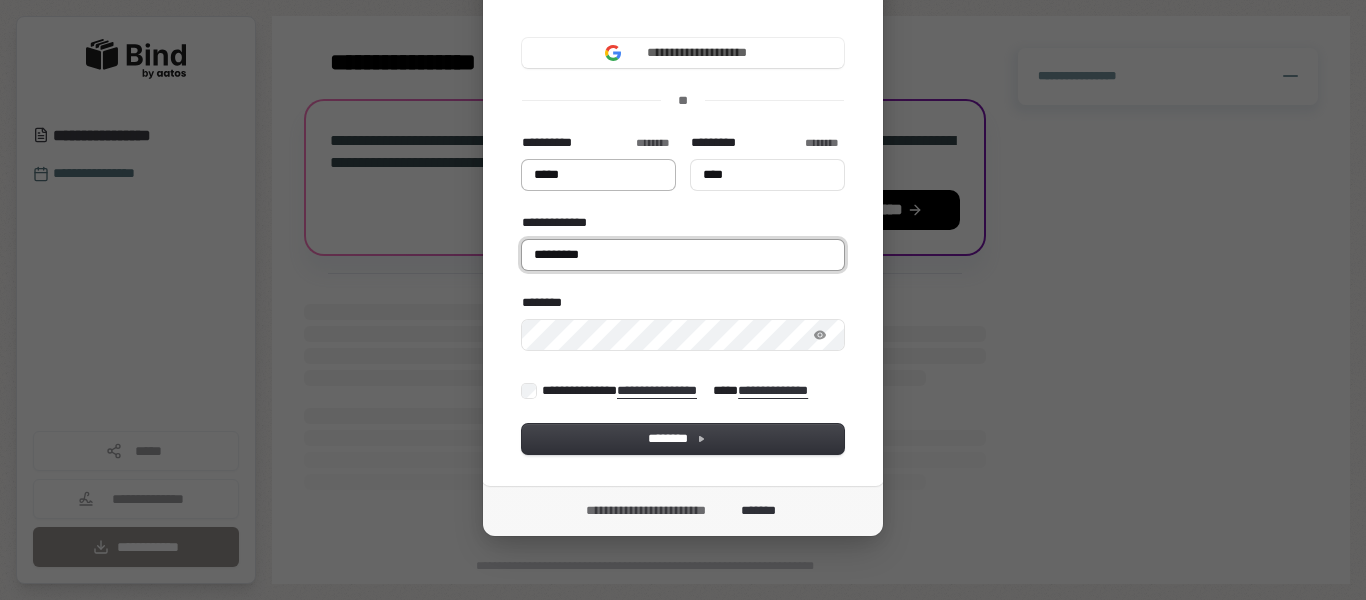 type on "*****" 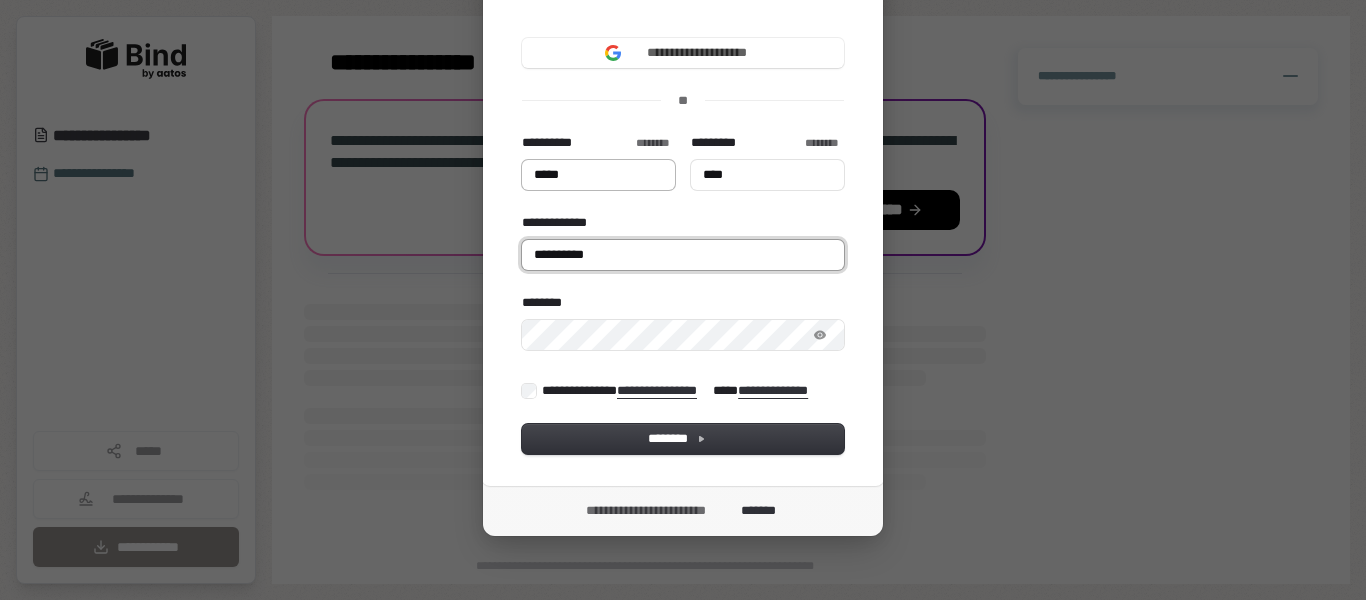 type on "**********" 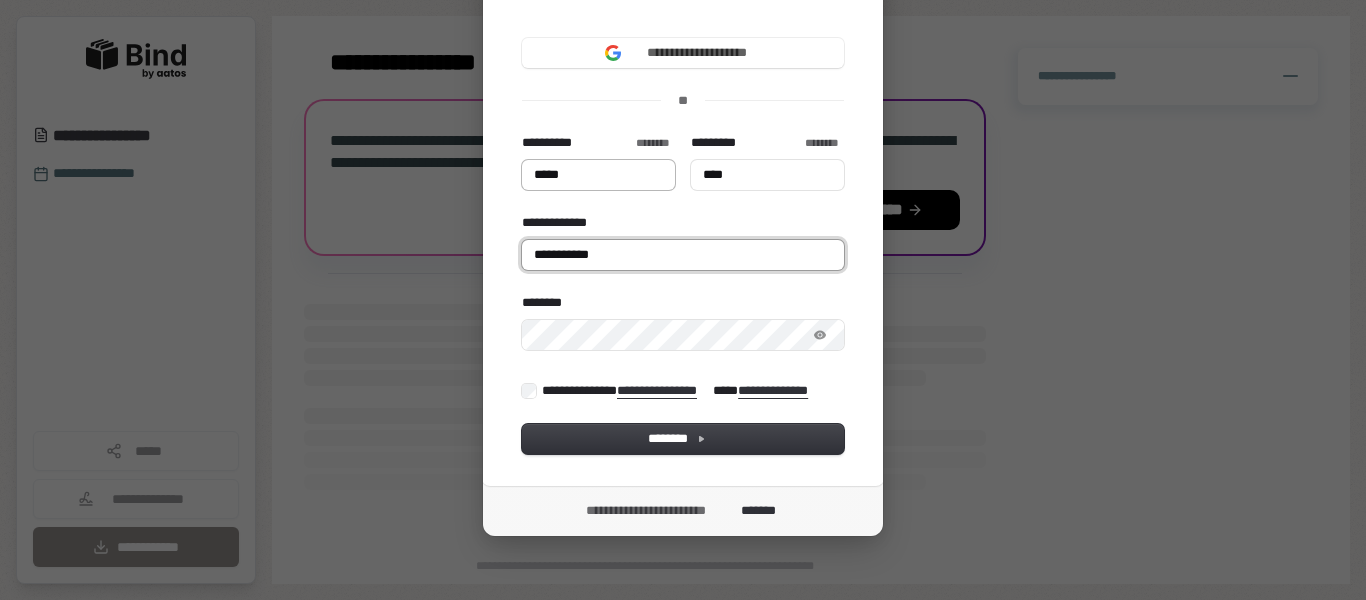 type on "*****" 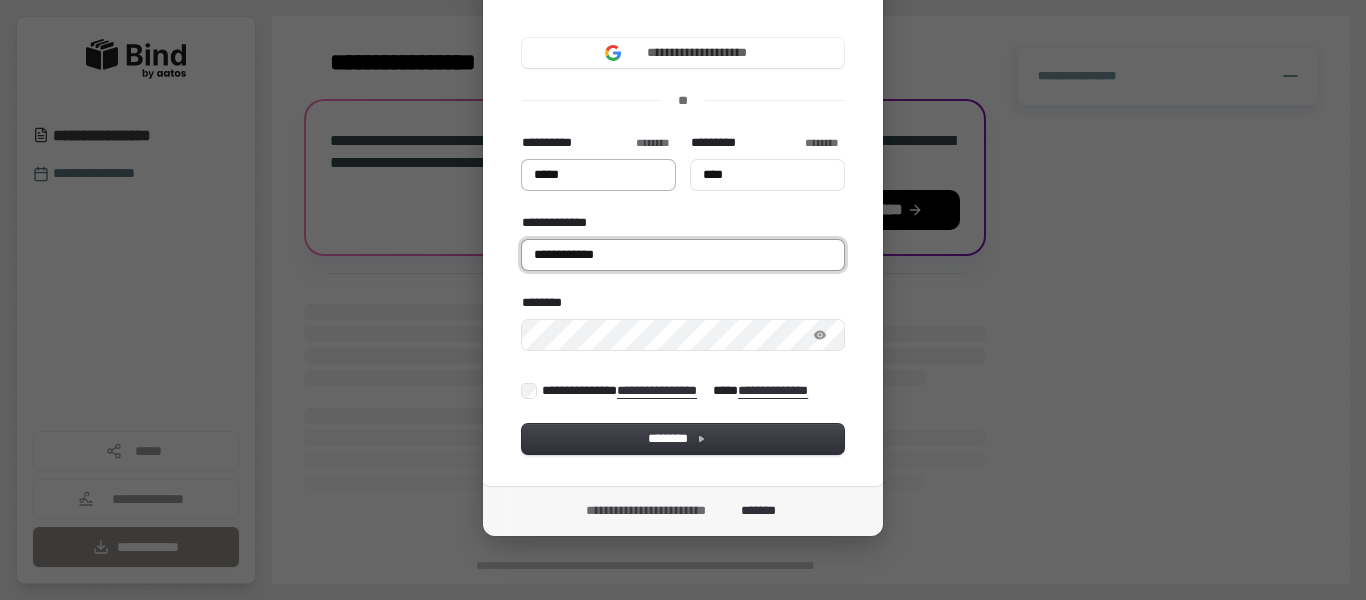 type on "*****" 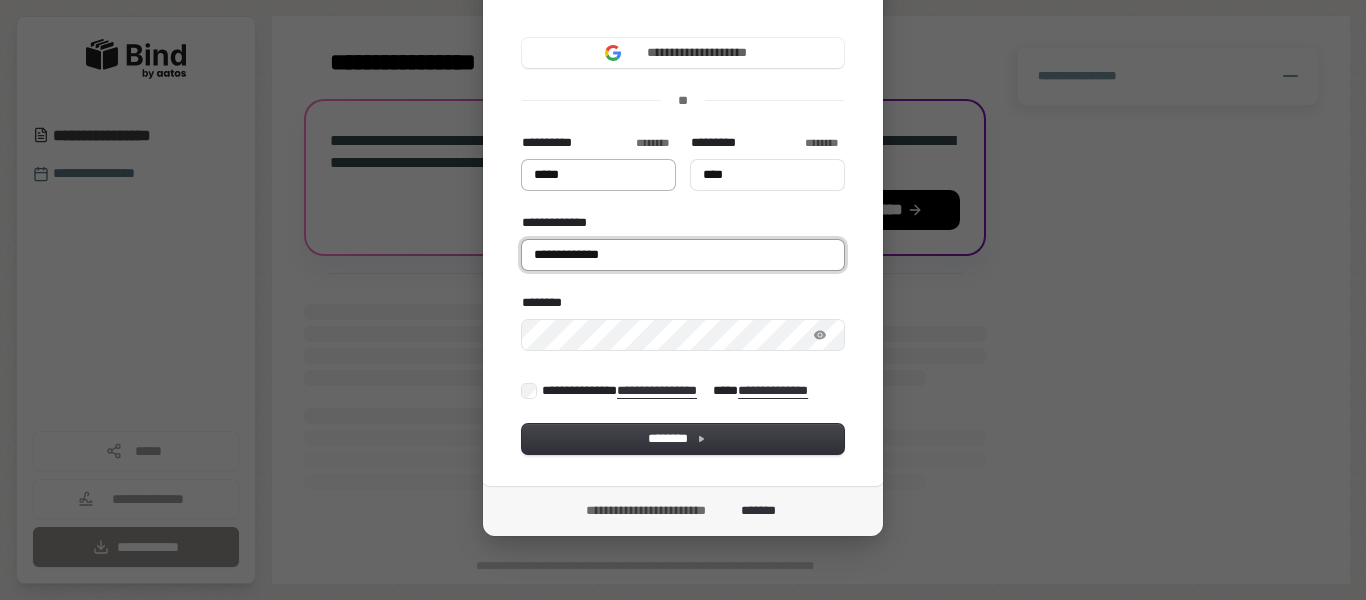 type on "*****" 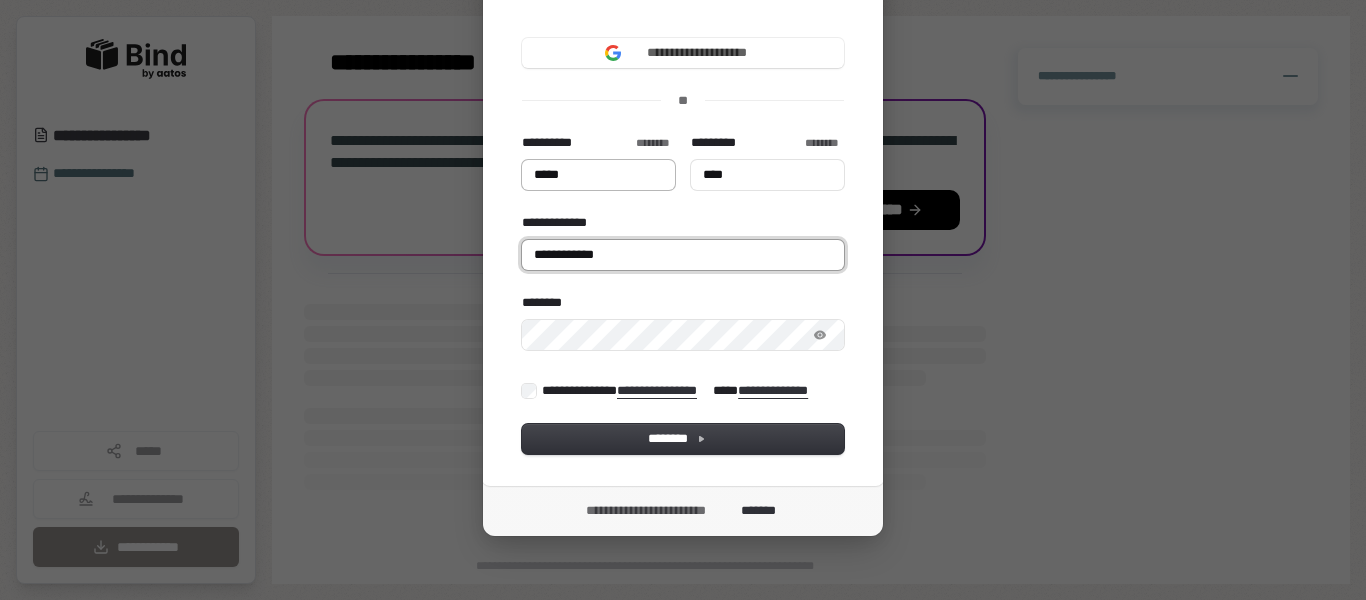 type on "*****" 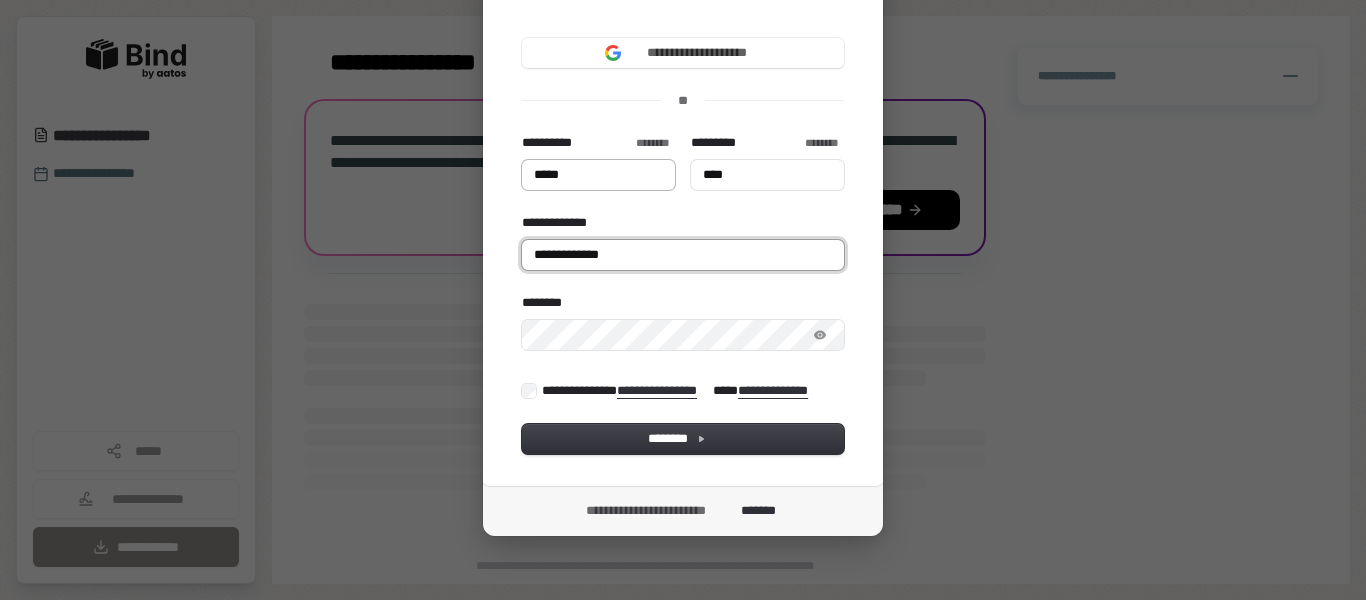 type on "*****" 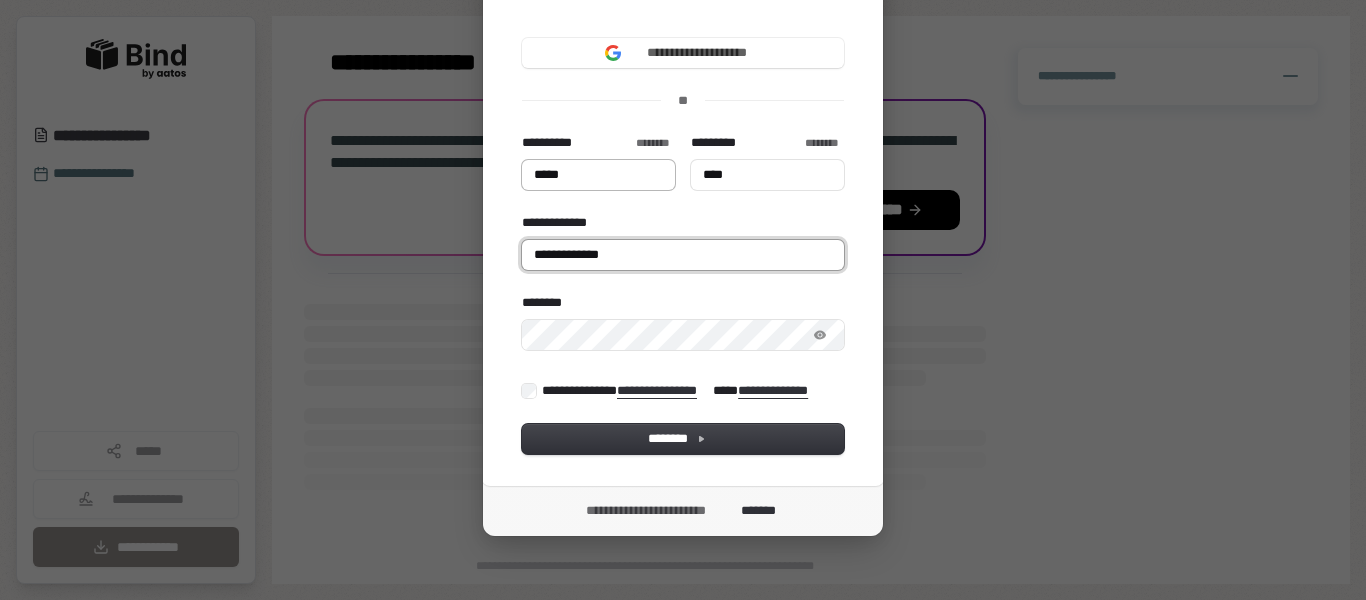 type on "****" 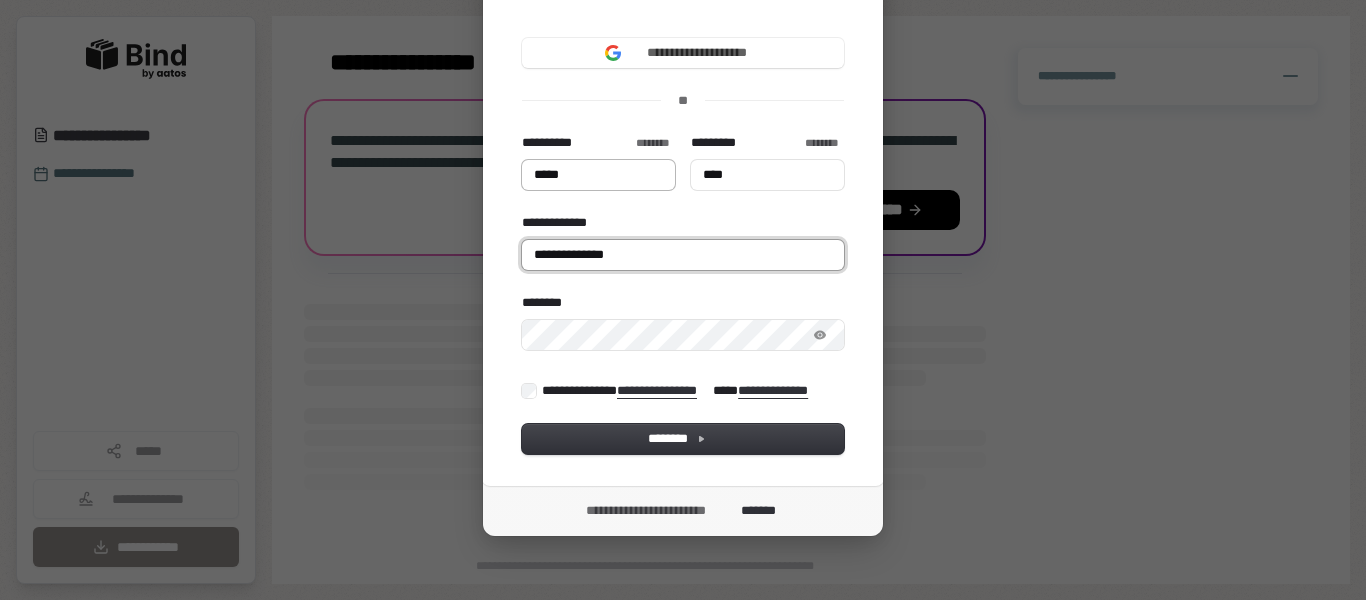 type on "*****" 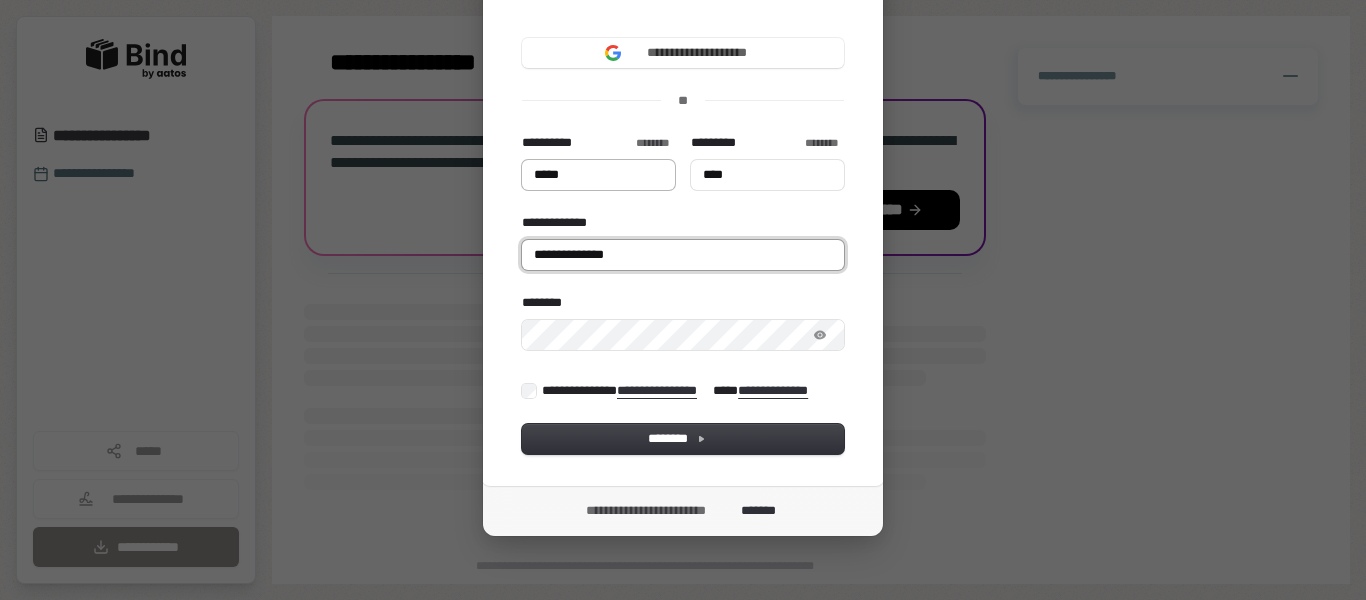 type on "****" 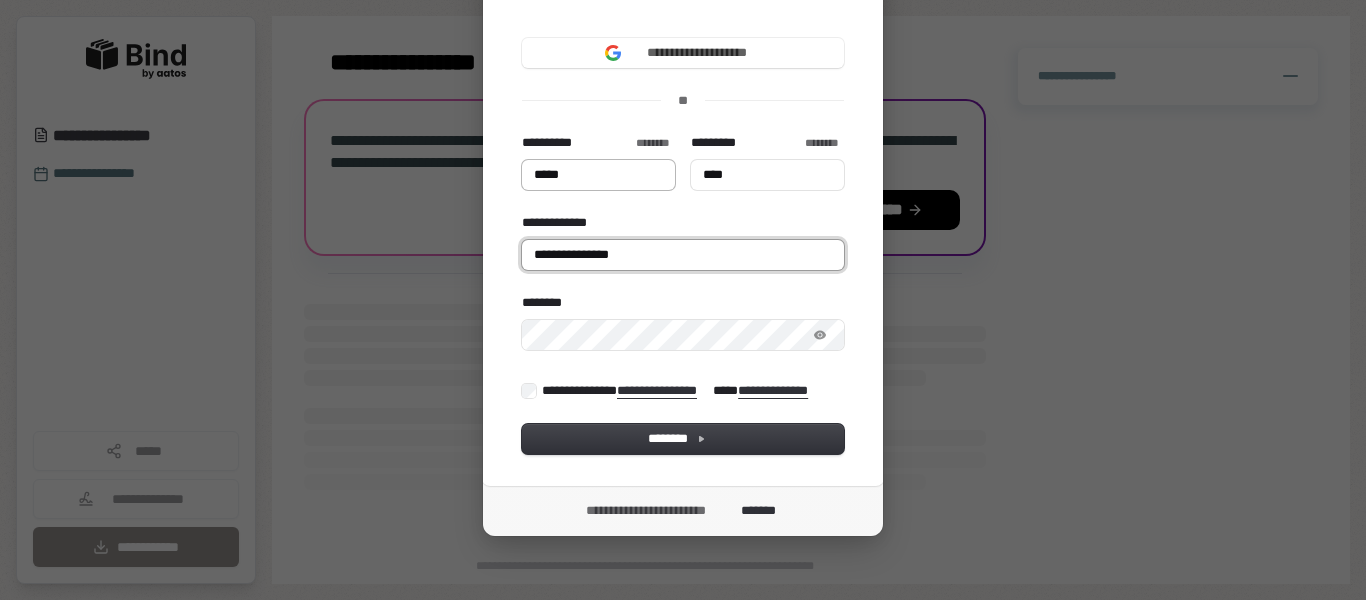 type on "*****" 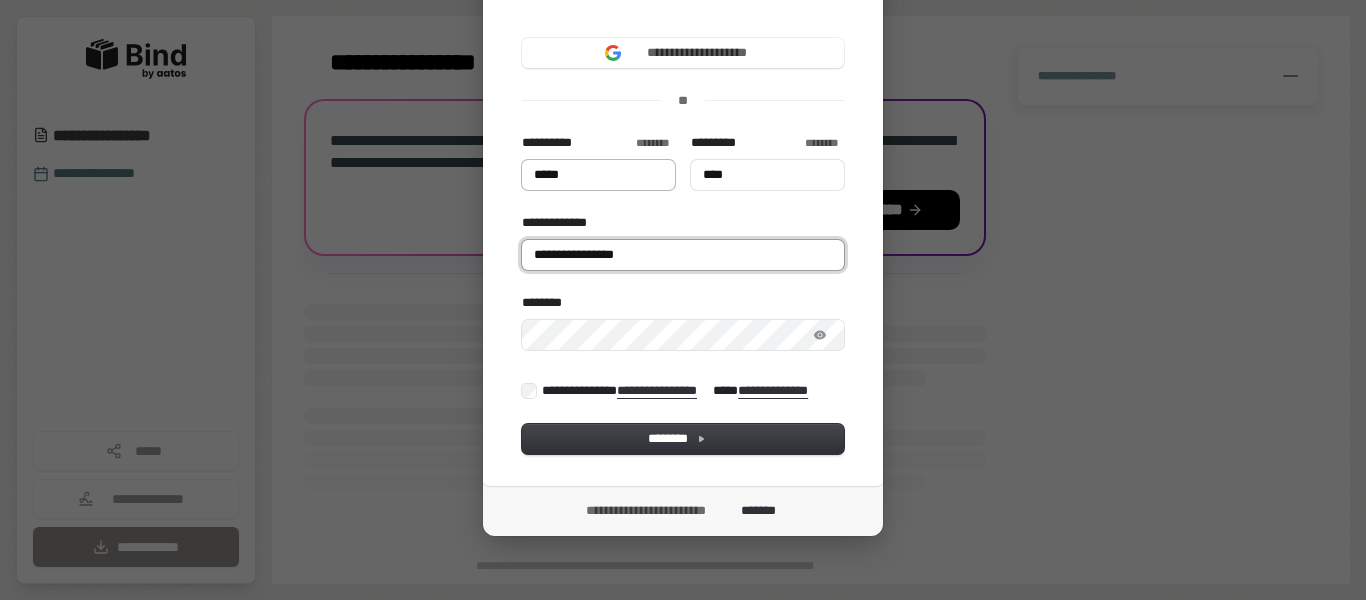 type on "*****" 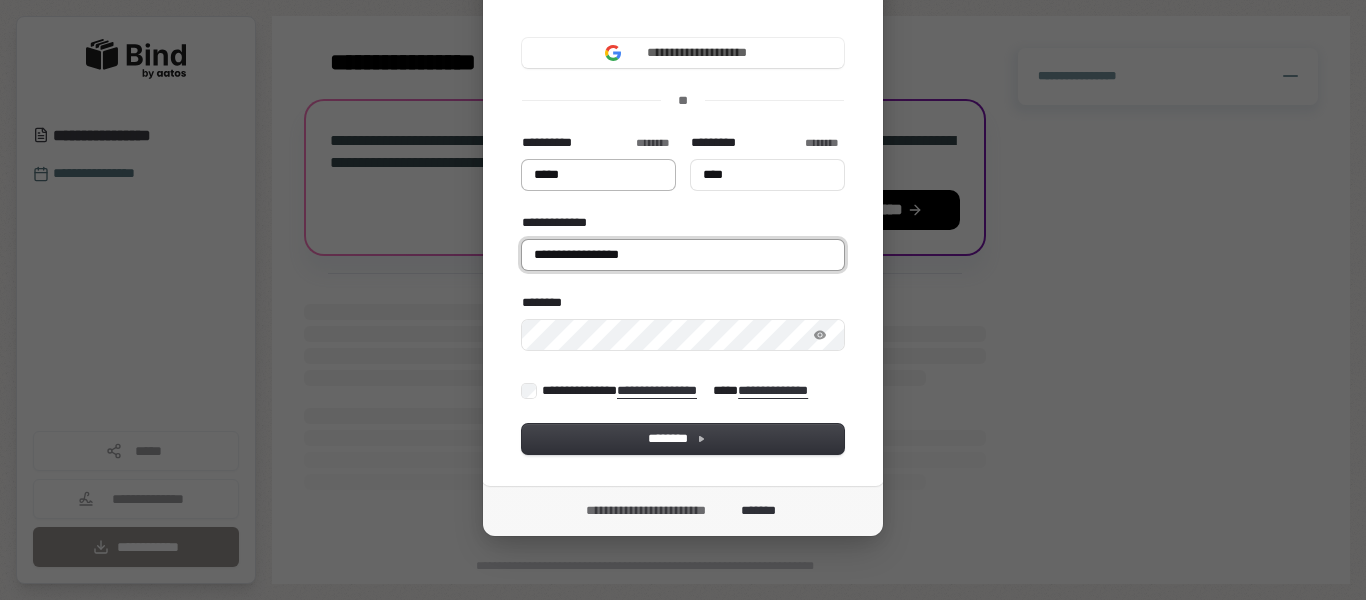 type on "*****" 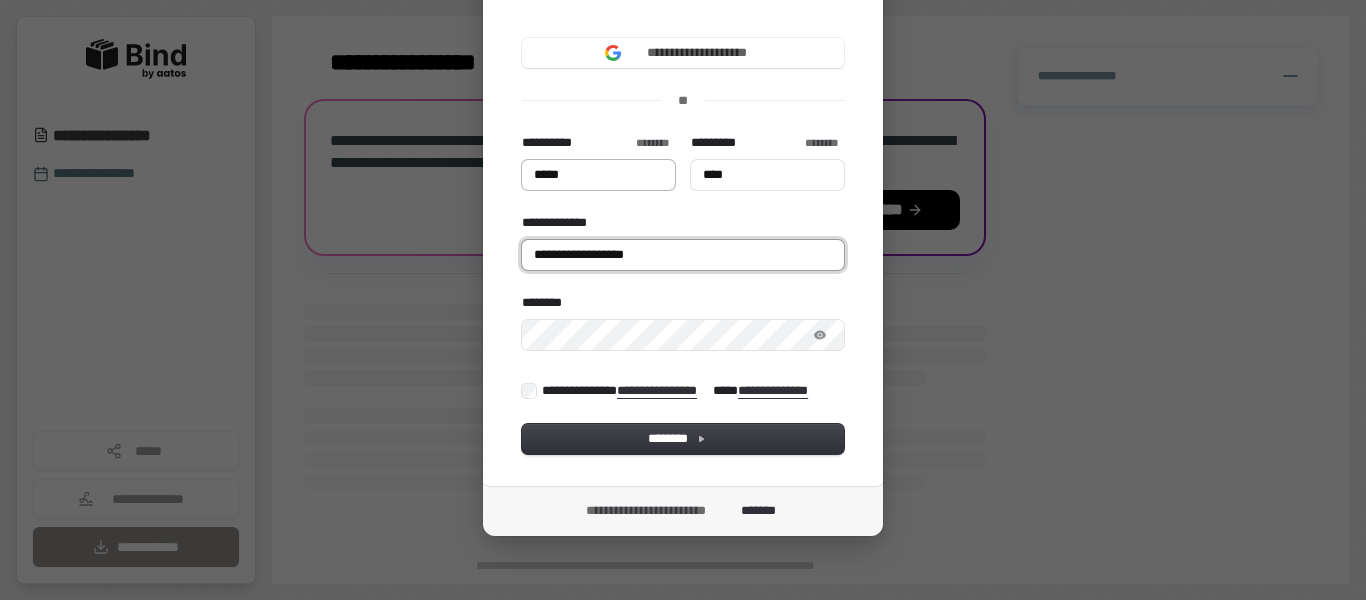 type on "*****" 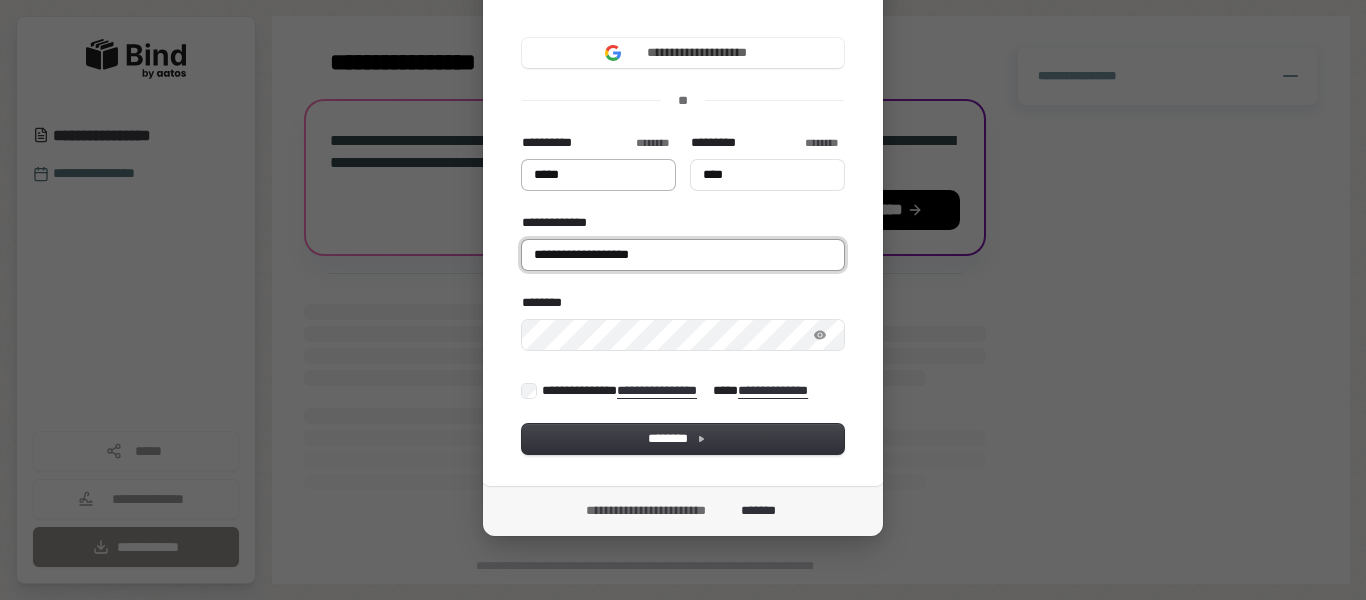 type on "*****" 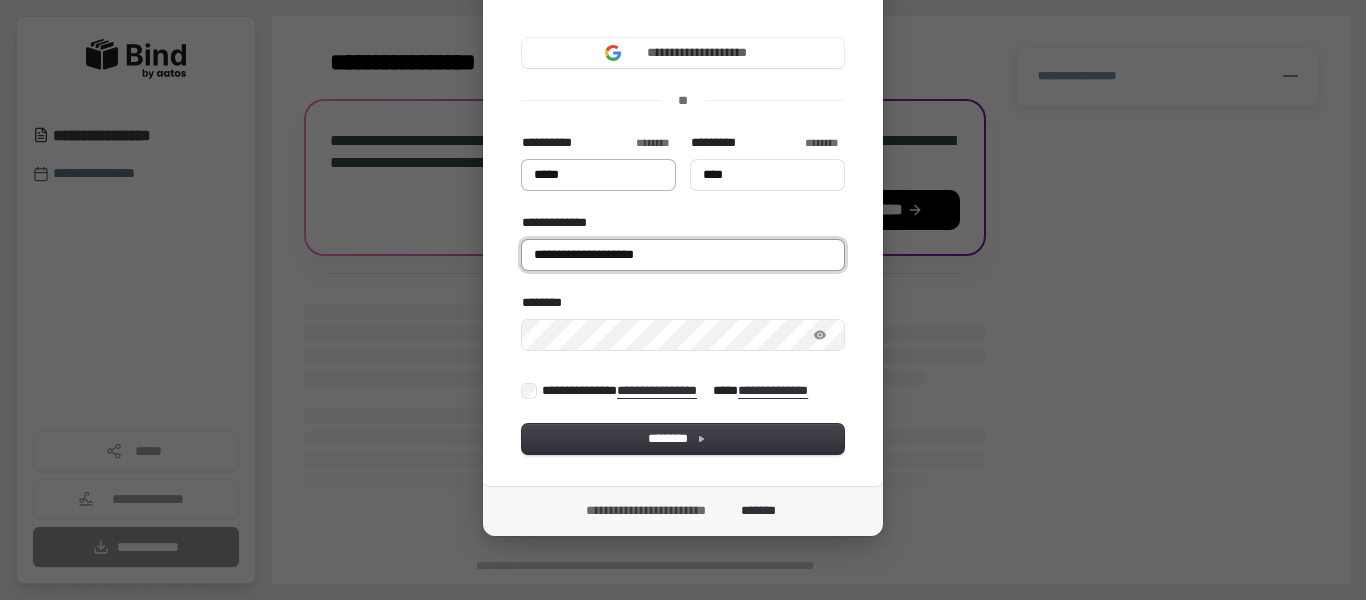 type on "*****" 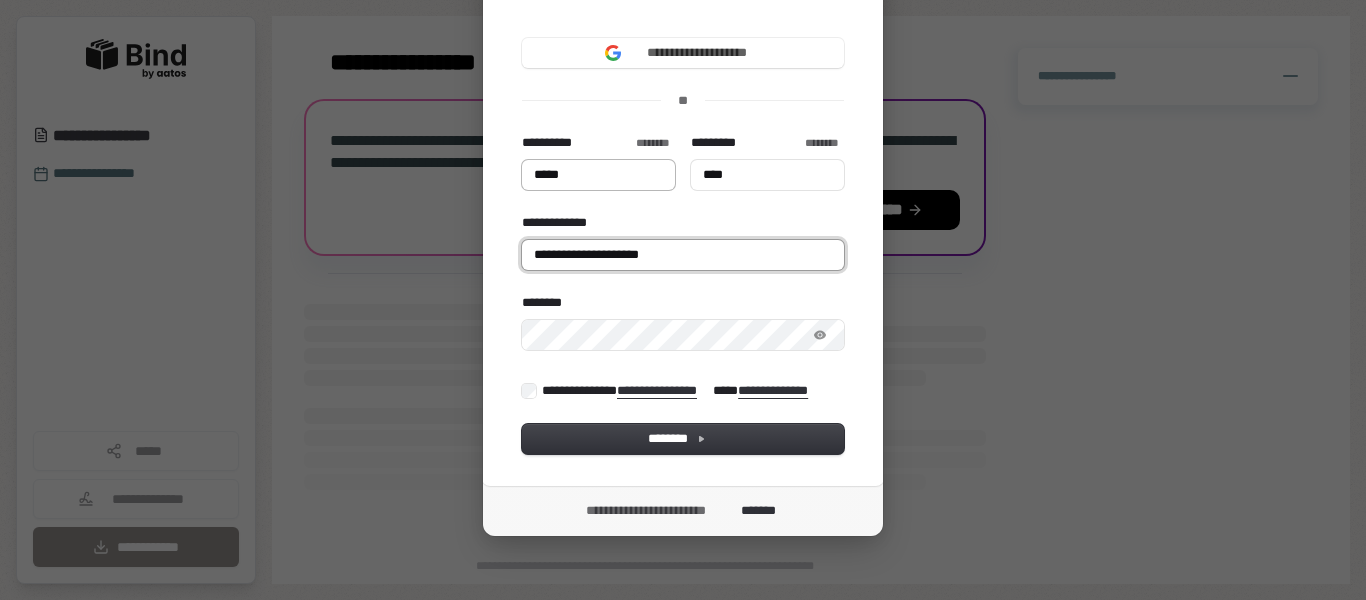type on "*****" 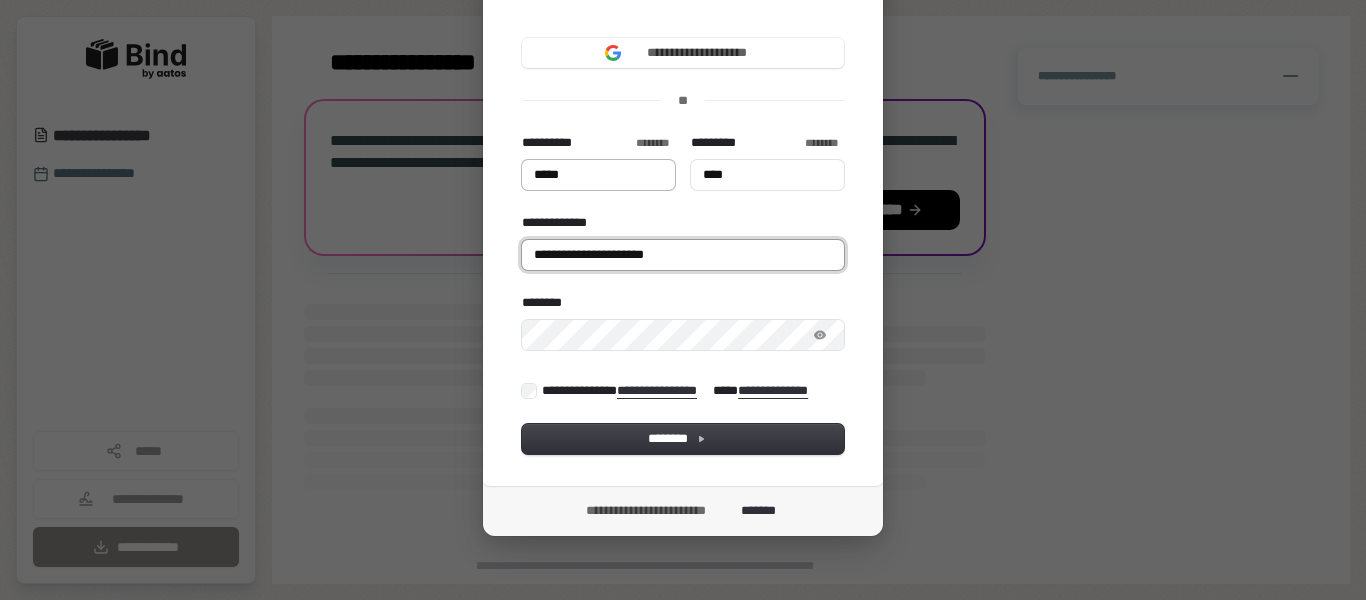 type on "*****" 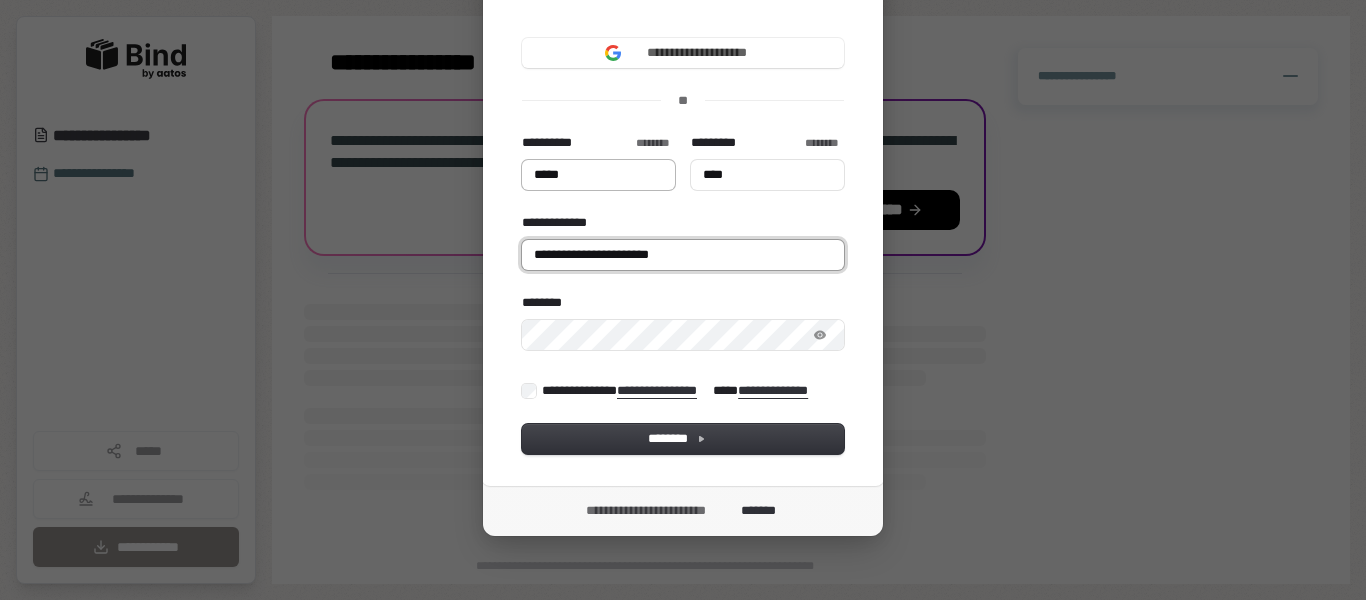 type on "*****" 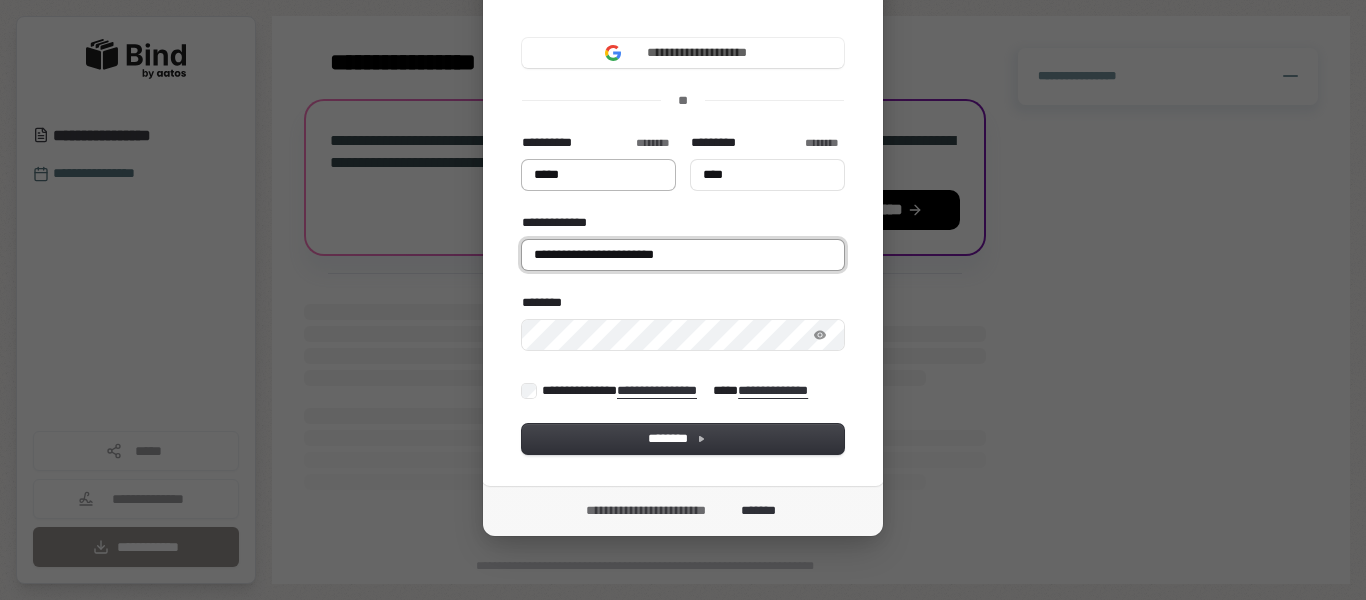 type on "*****" 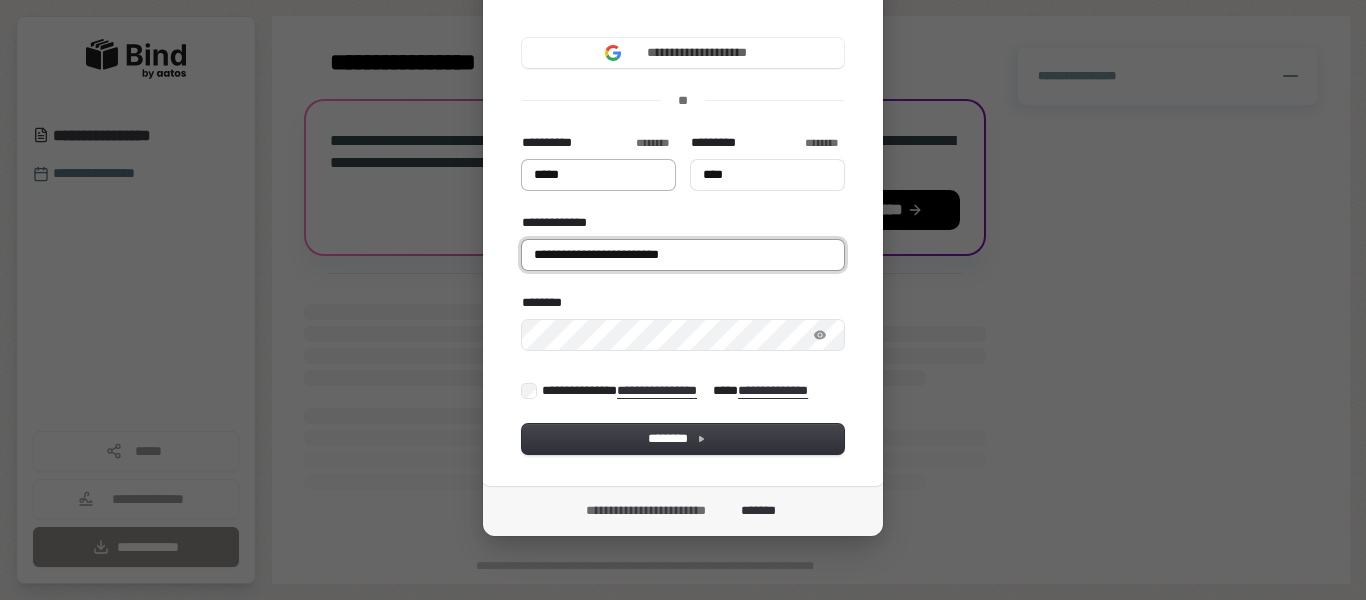type on "**********" 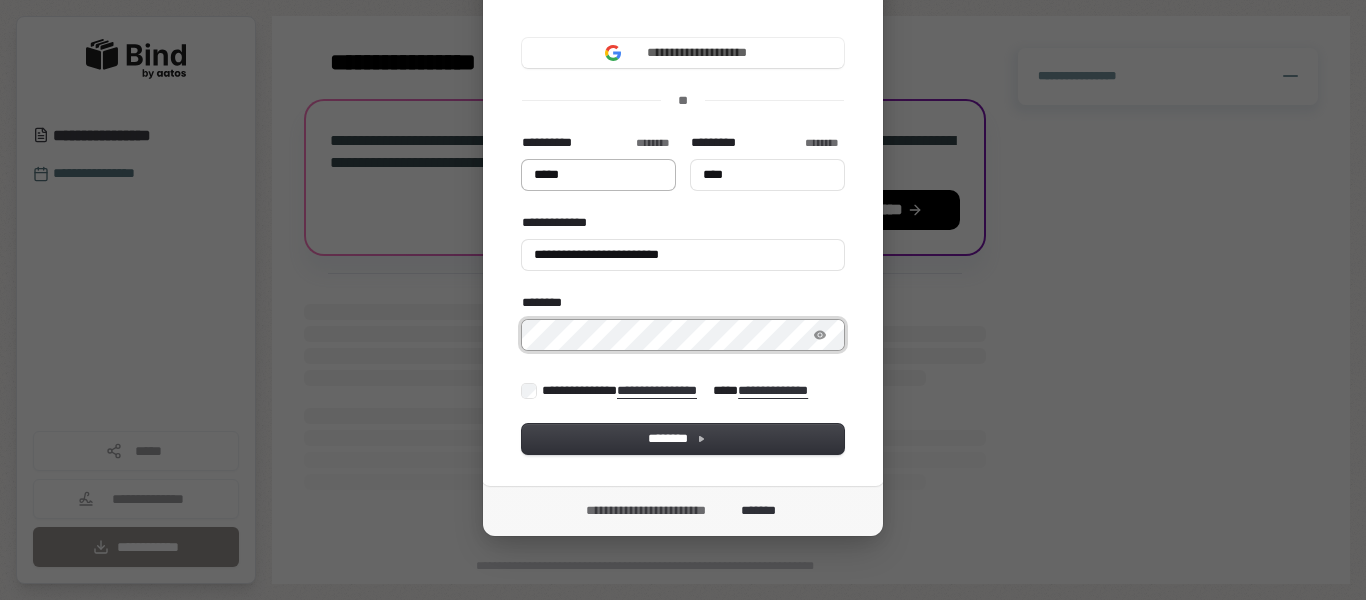 type on "*****" 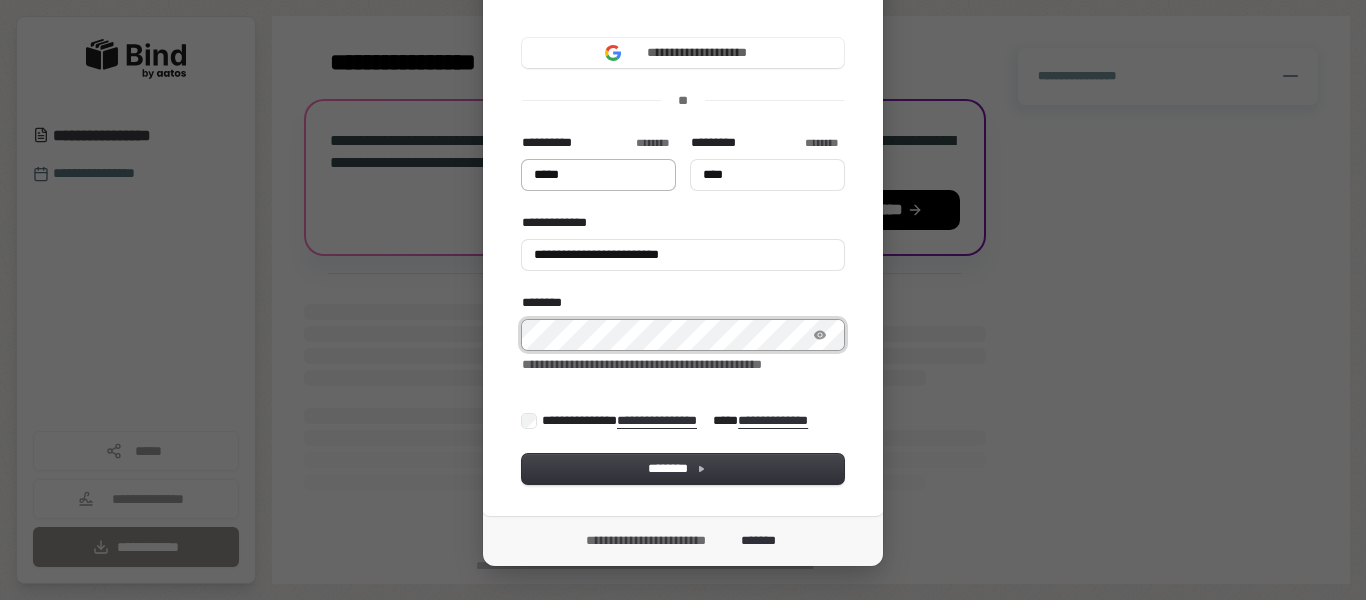 type on "*****" 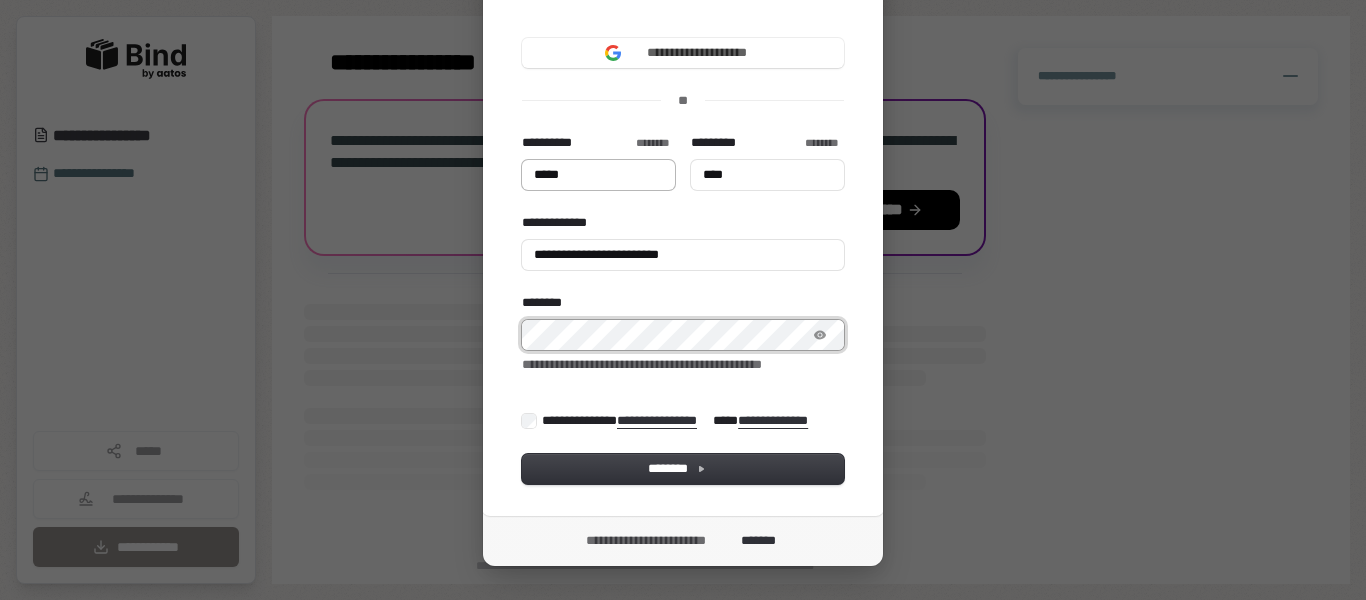 type on "****" 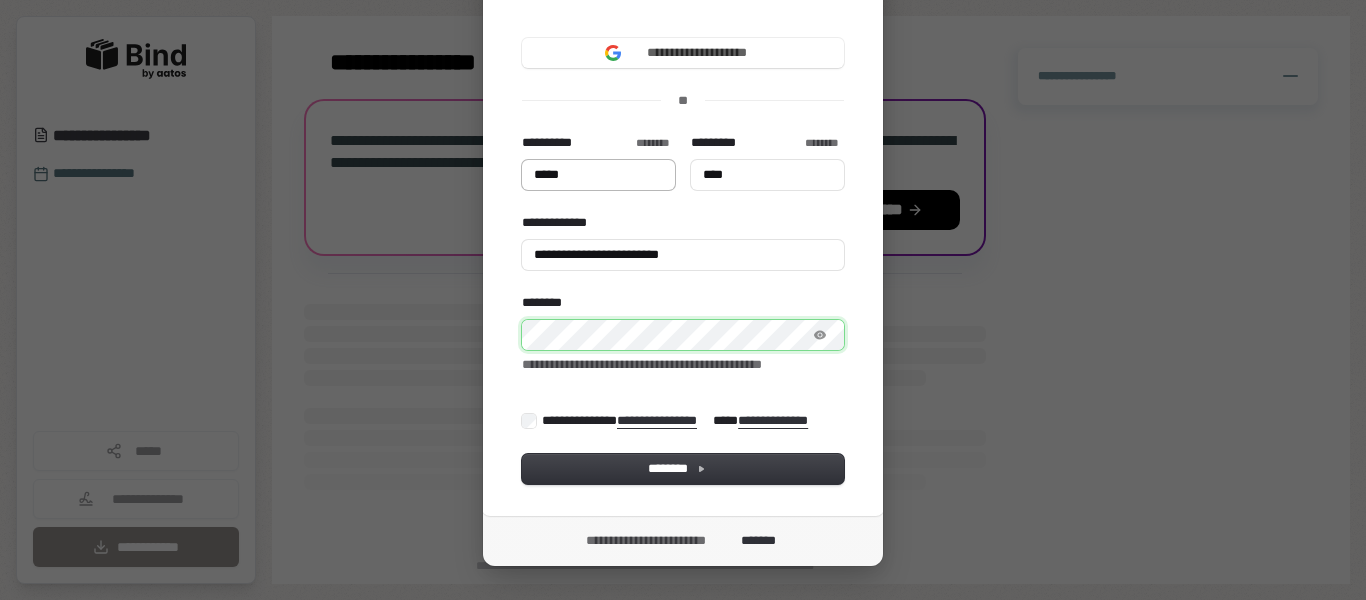type on "*****" 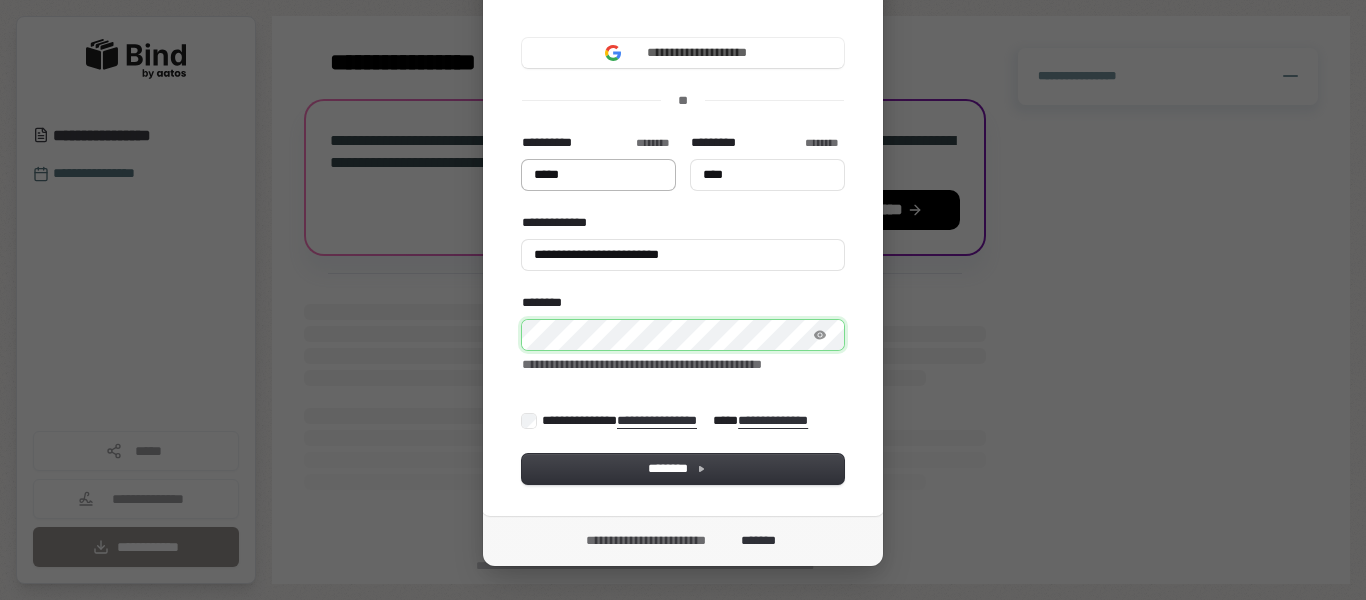 type on "****" 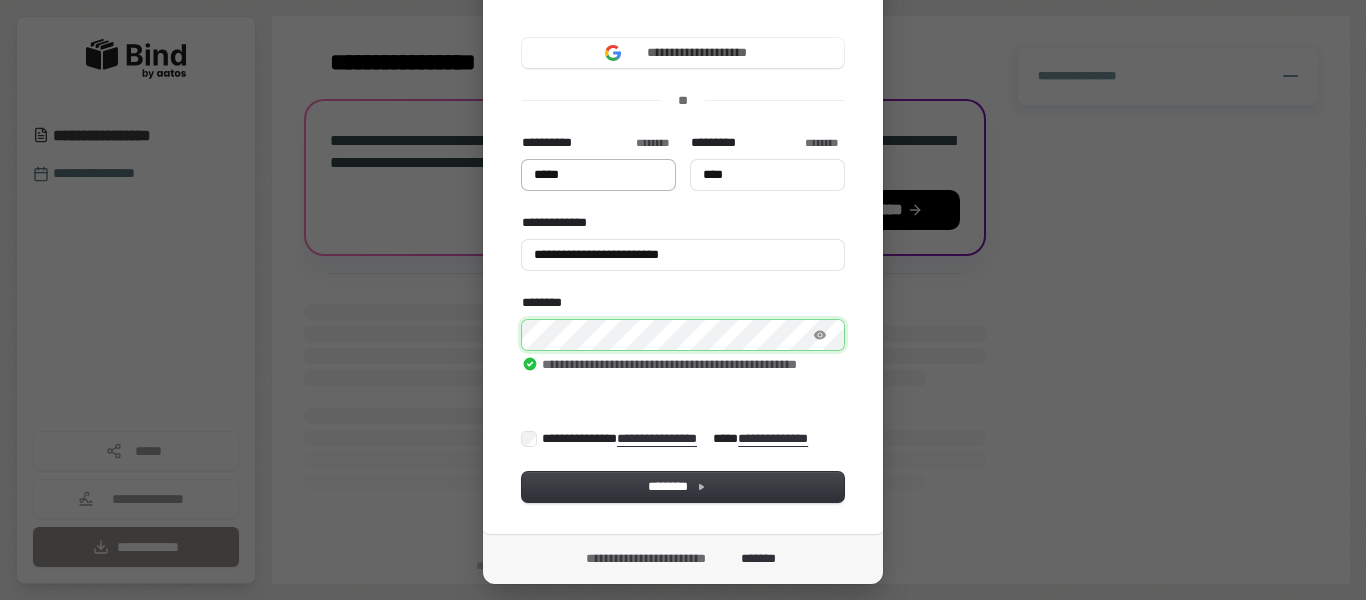 type on "*****" 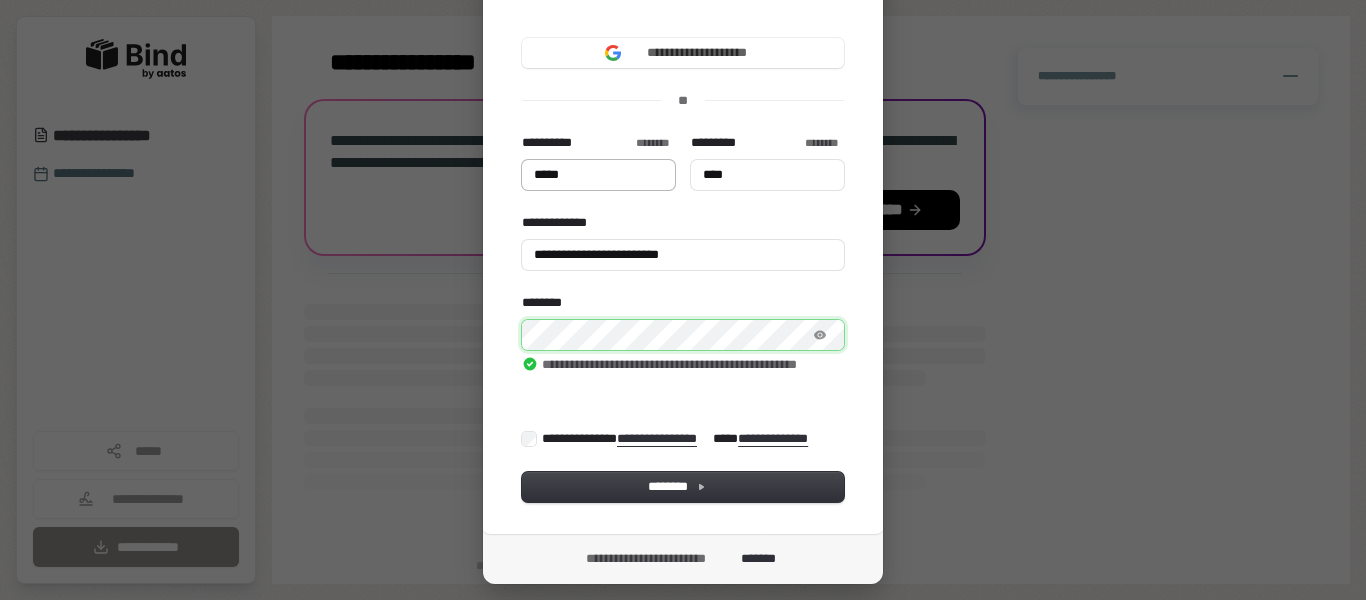 type on "****" 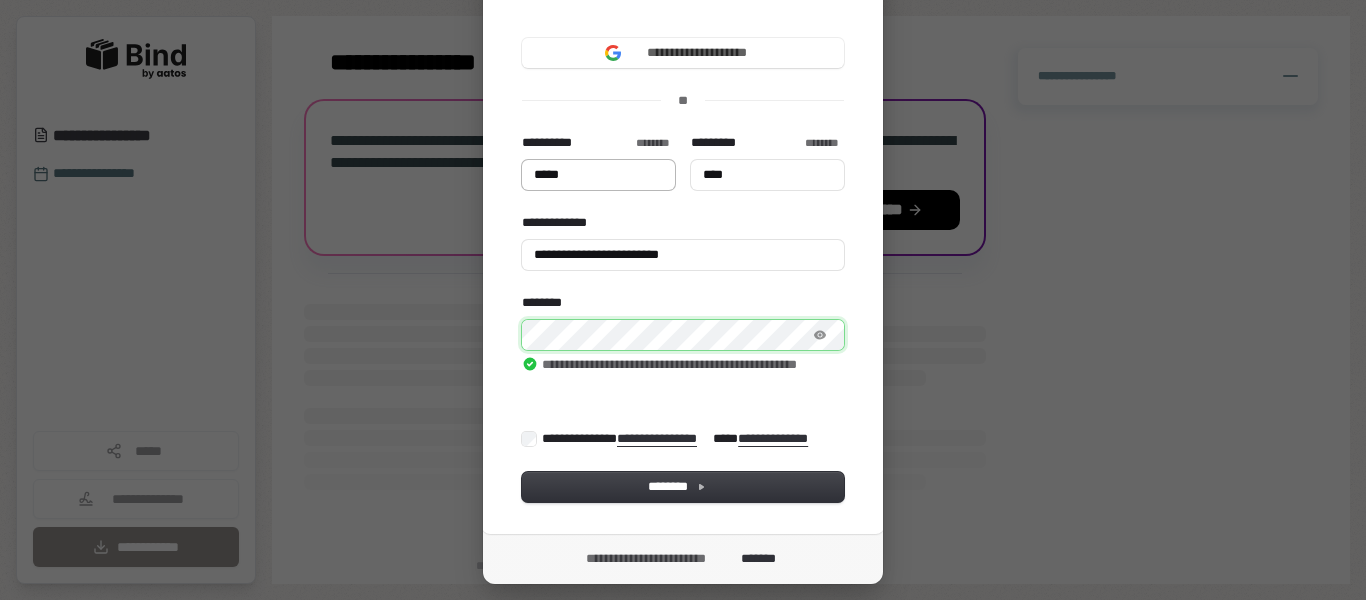 type on "*****" 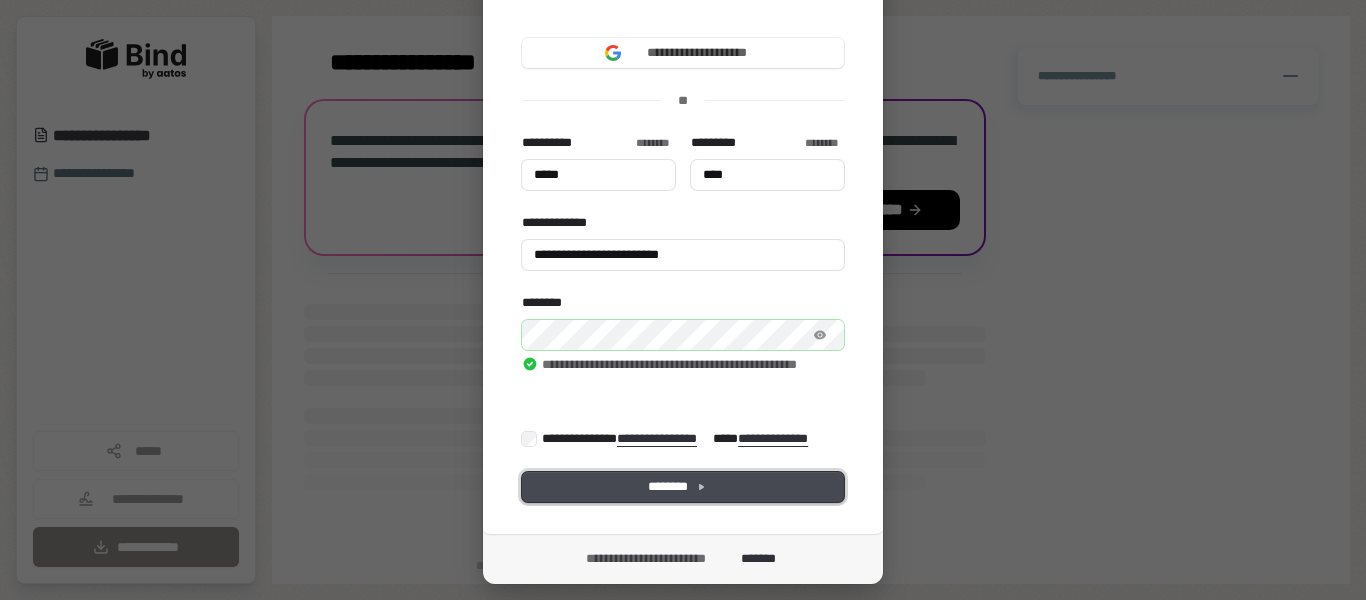 type on "*****" 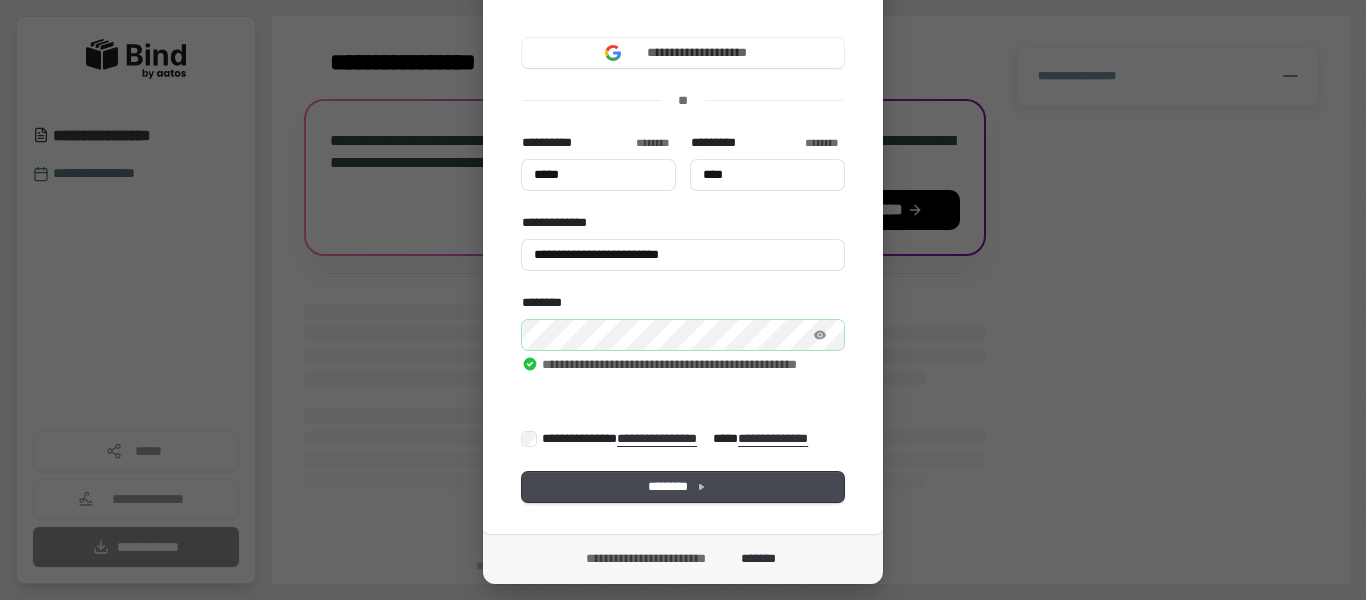 type on "*****" 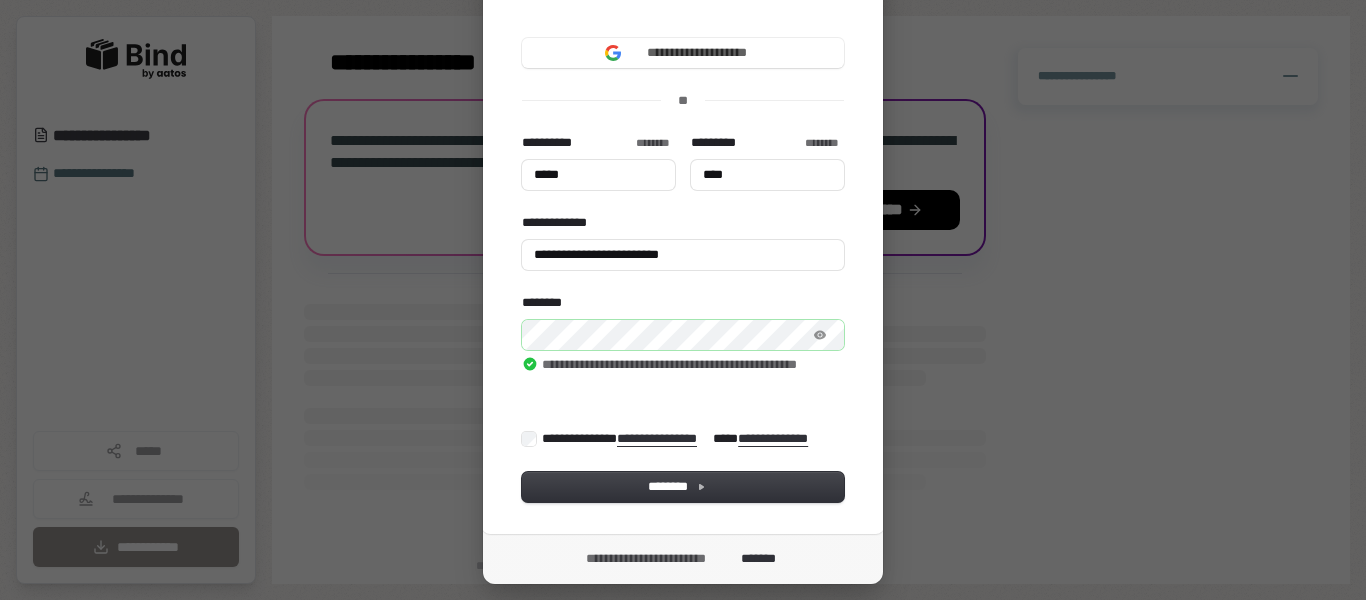 type on "*****" 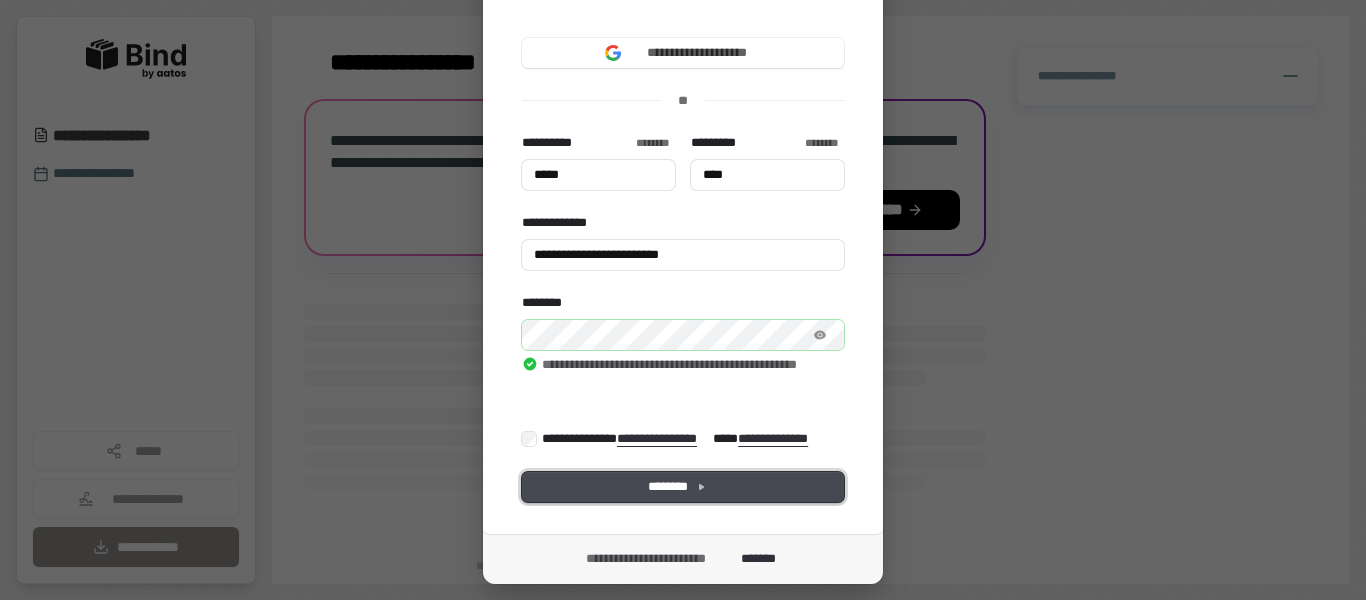 click on "********" at bounding box center [683, 487] 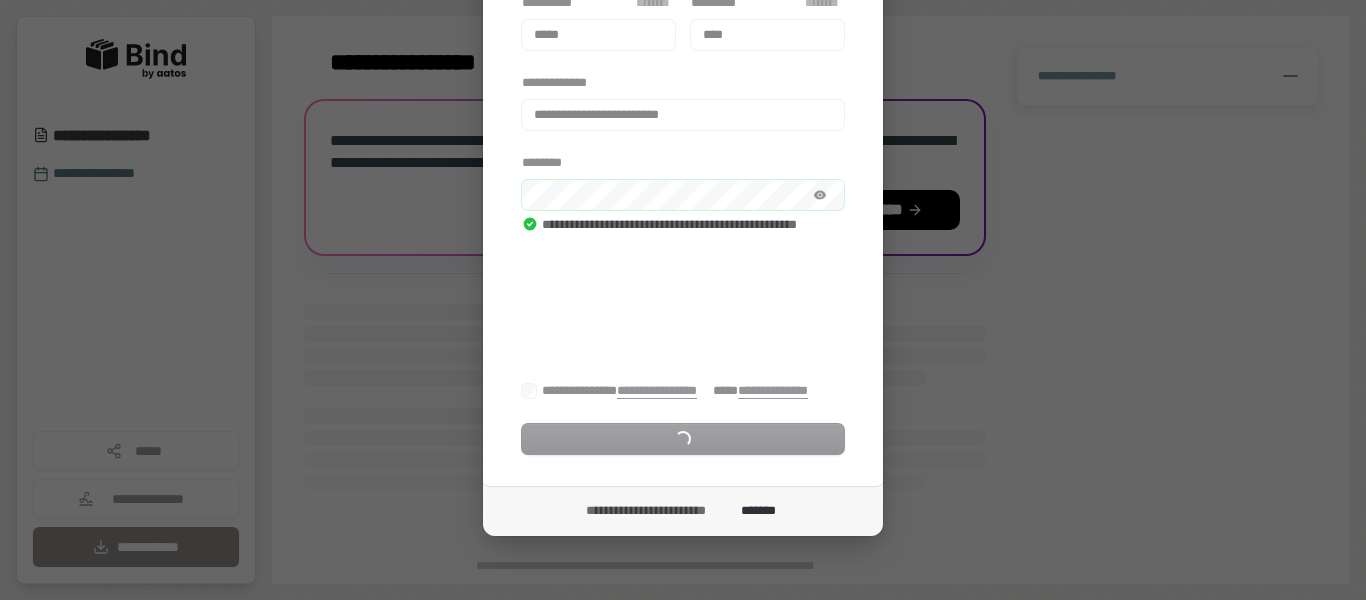scroll, scrollTop: 239, scrollLeft: 0, axis: vertical 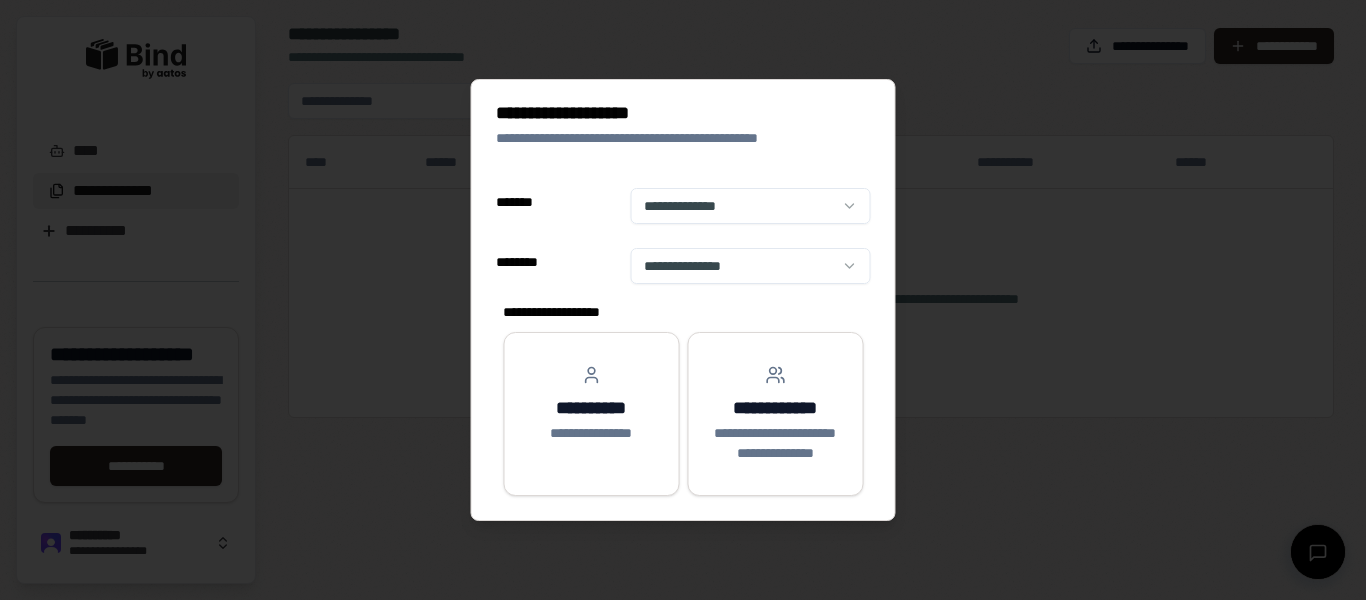 select on "**" 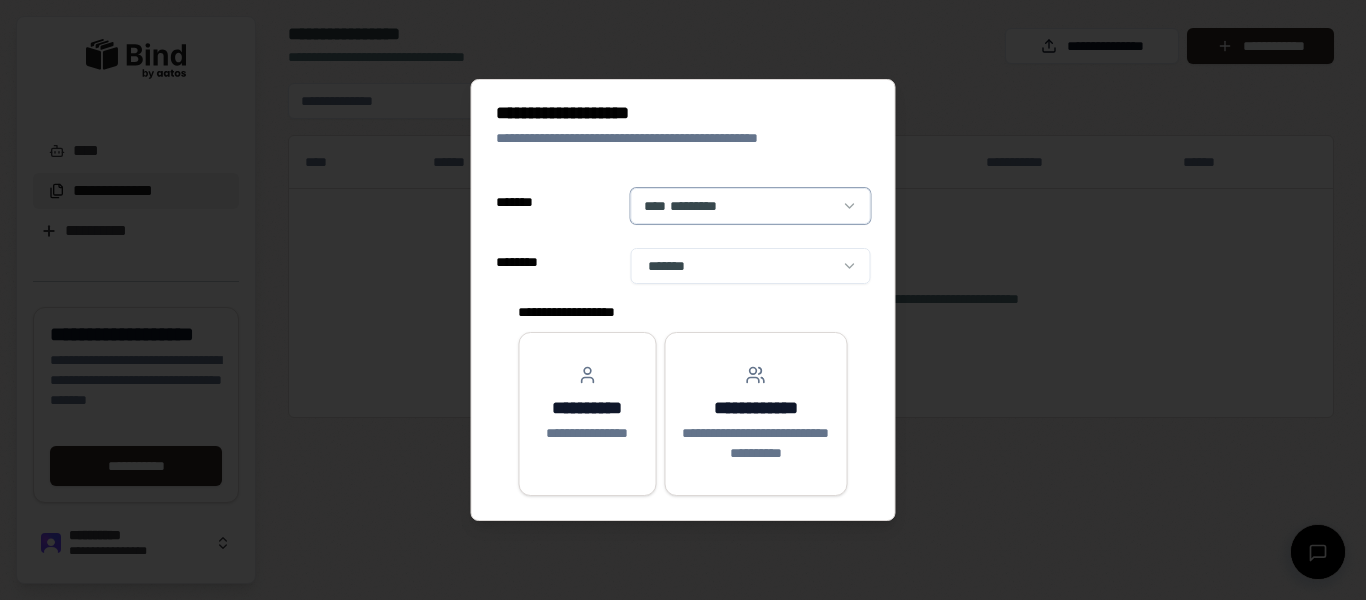 scroll, scrollTop: 0, scrollLeft: 0, axis: both 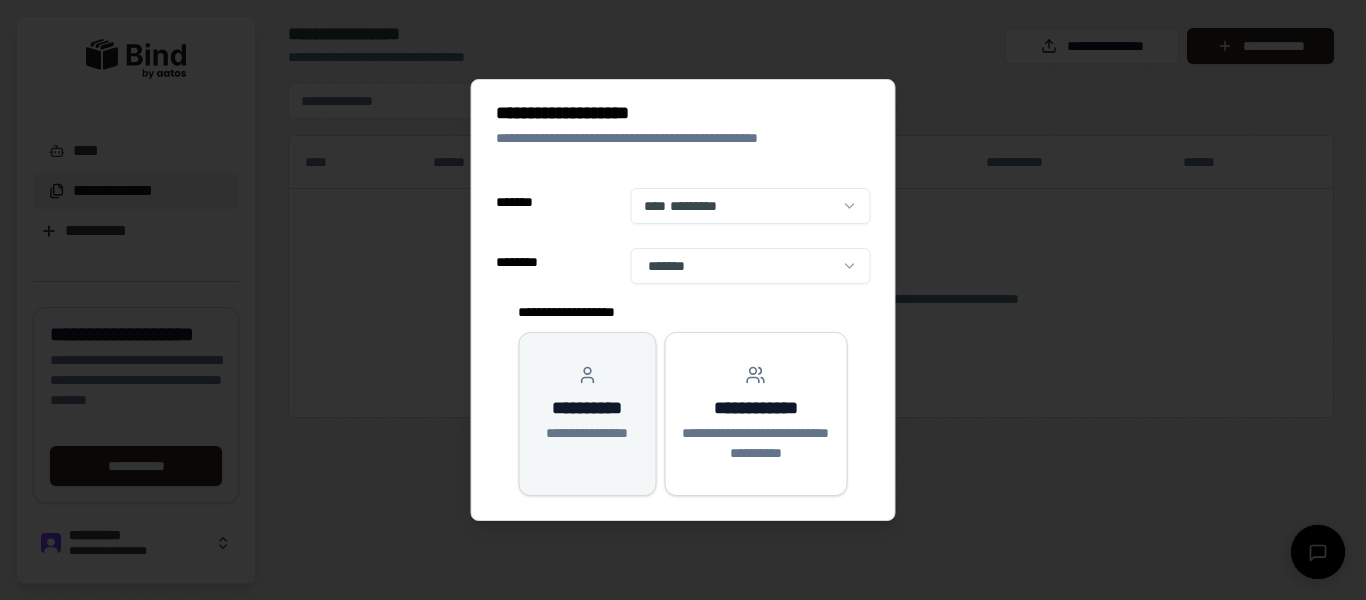click on "**********" at bounding box center (587, 408) 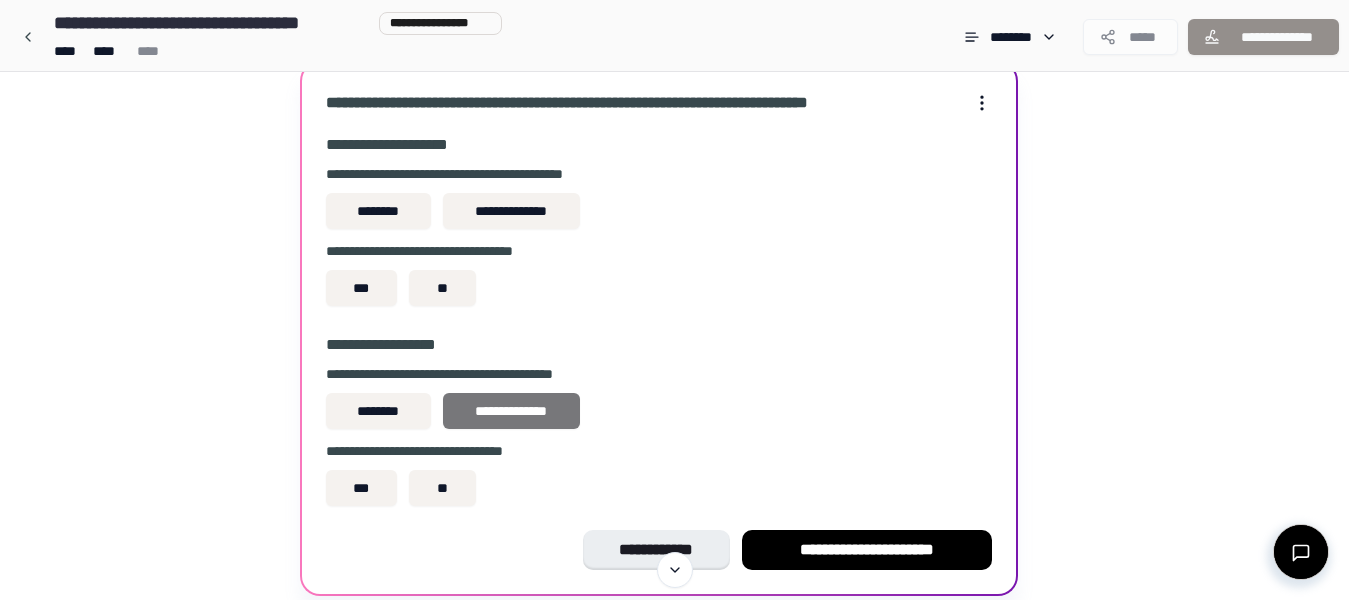 scroll, scrollTop: 0, scrollLeft: 0, axis: both 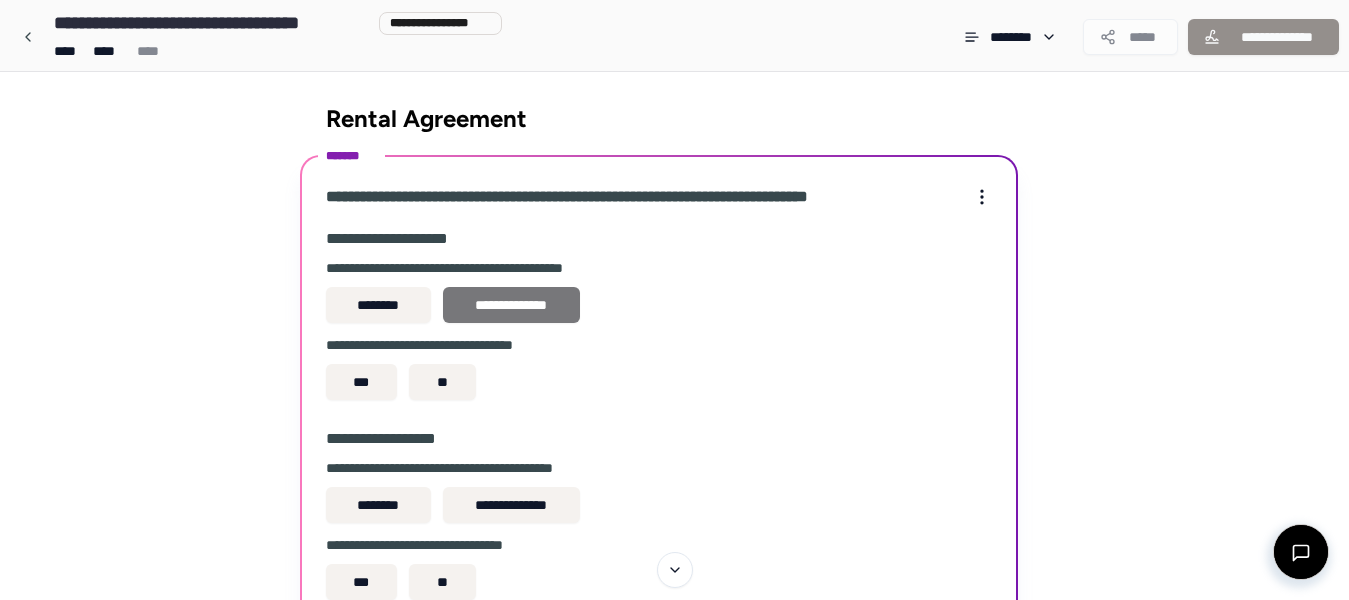 click on "**********" at bounding box center (512, 305) 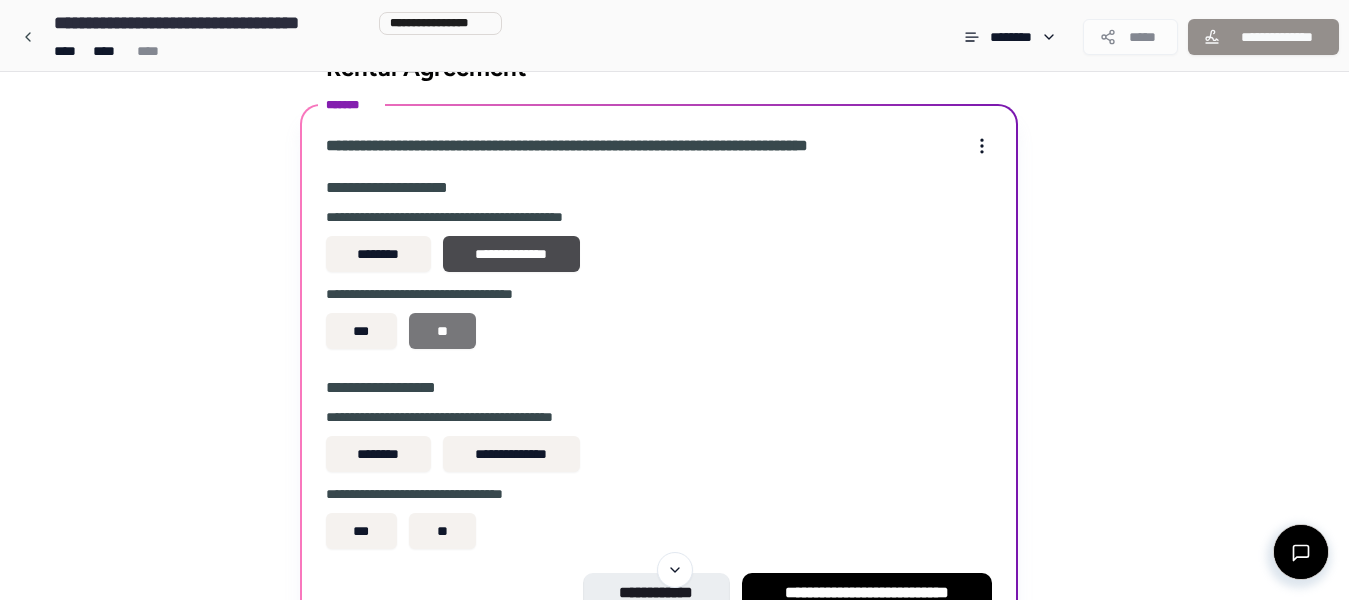 scroll, scrollTop: 100, scrollLeft: 0, axis: vertical 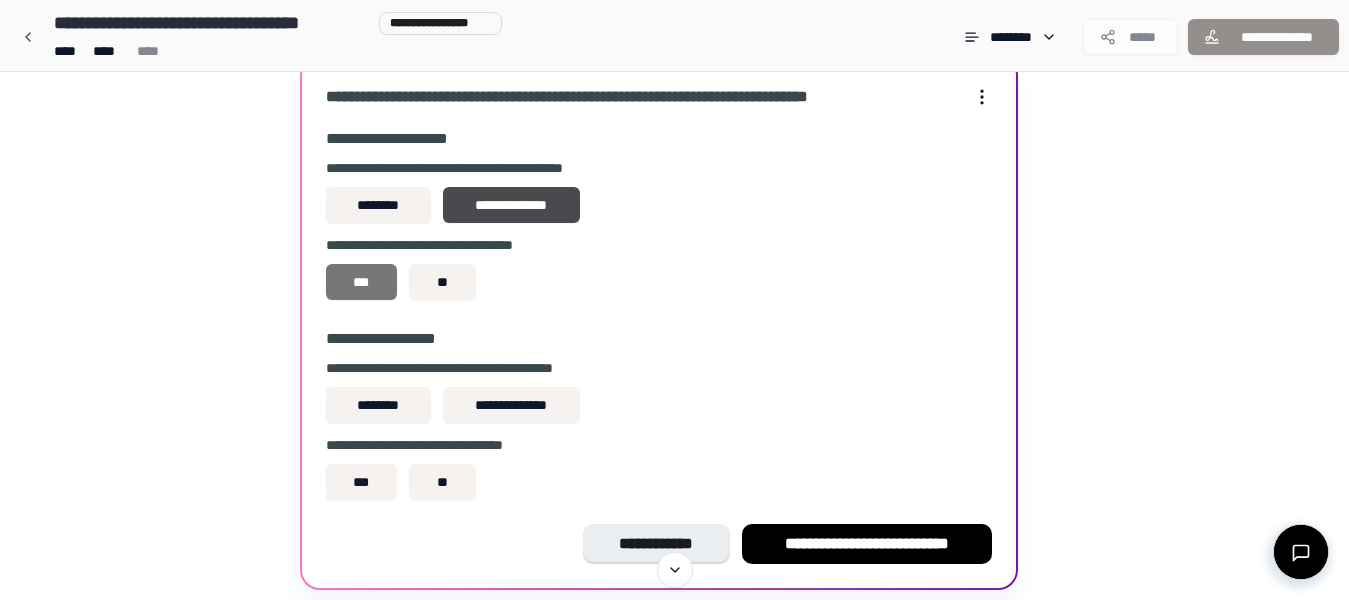 click on "***" at bounding box center [361, 282] 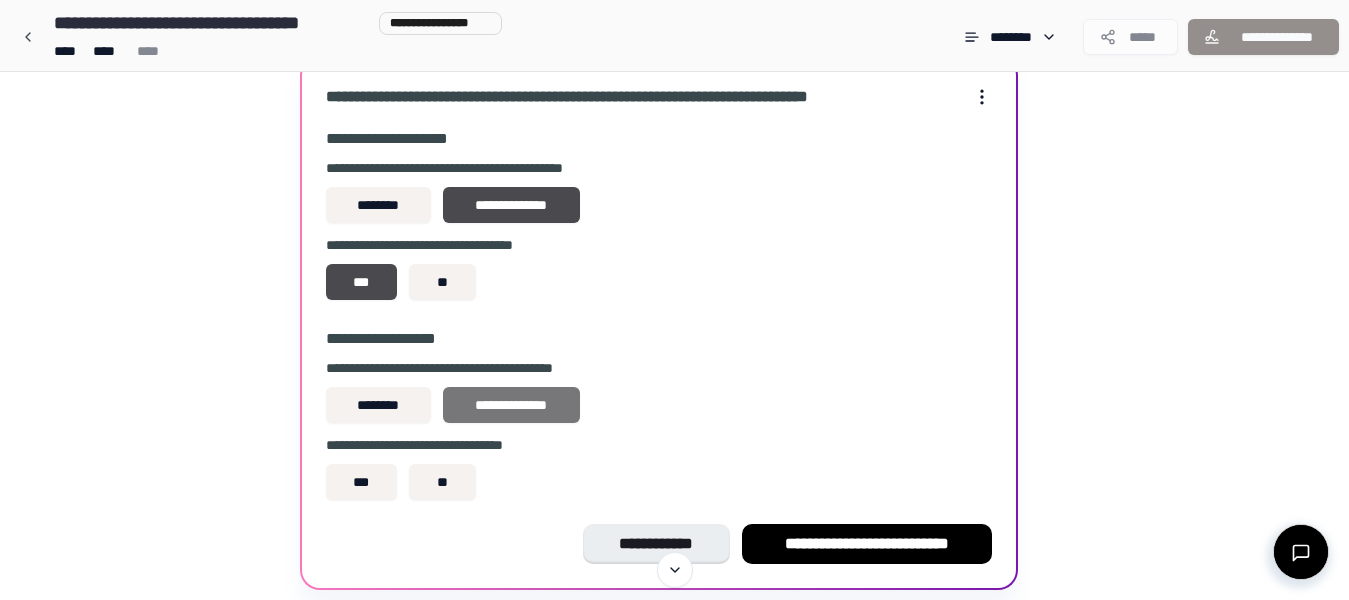 click on "**********" at bounding box center [512, 405] 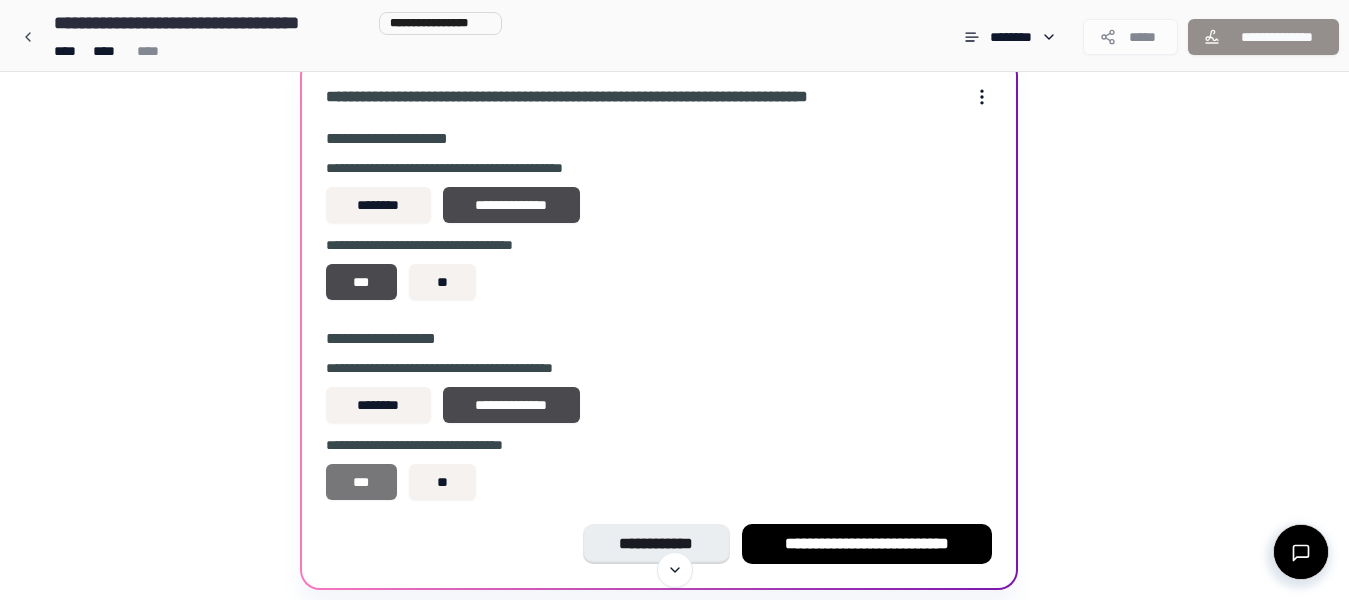 click on "***" at bounding box center (361, 482) 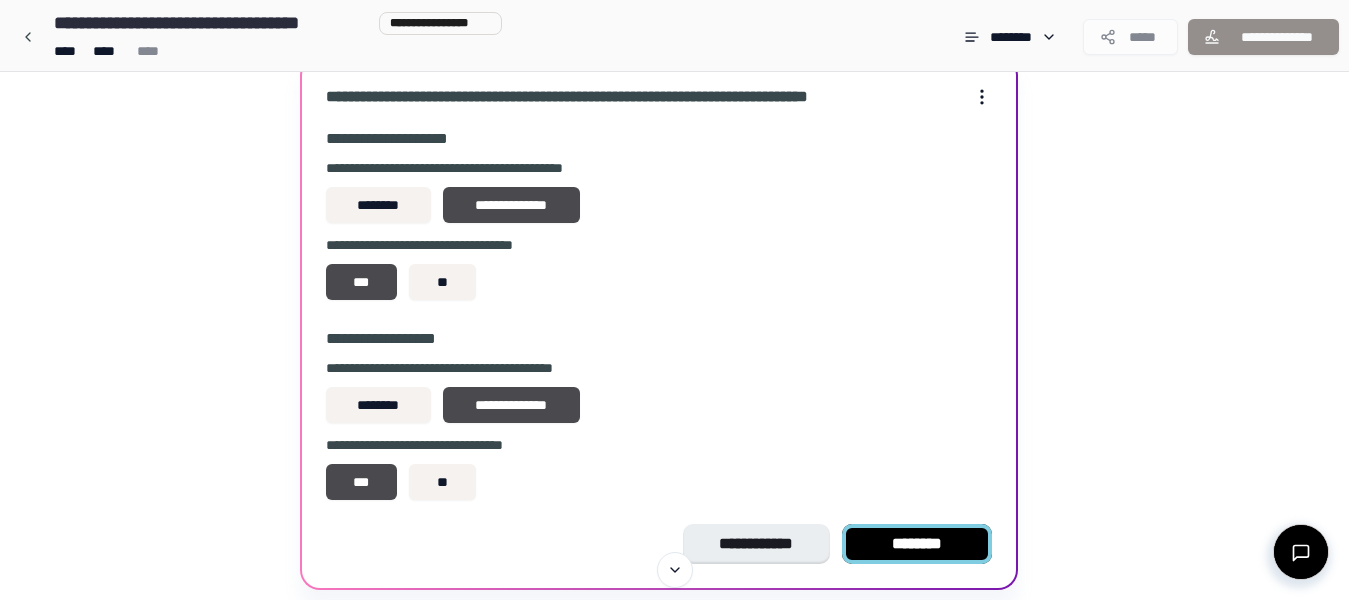 click on "********" at bounding box center [917, 544] 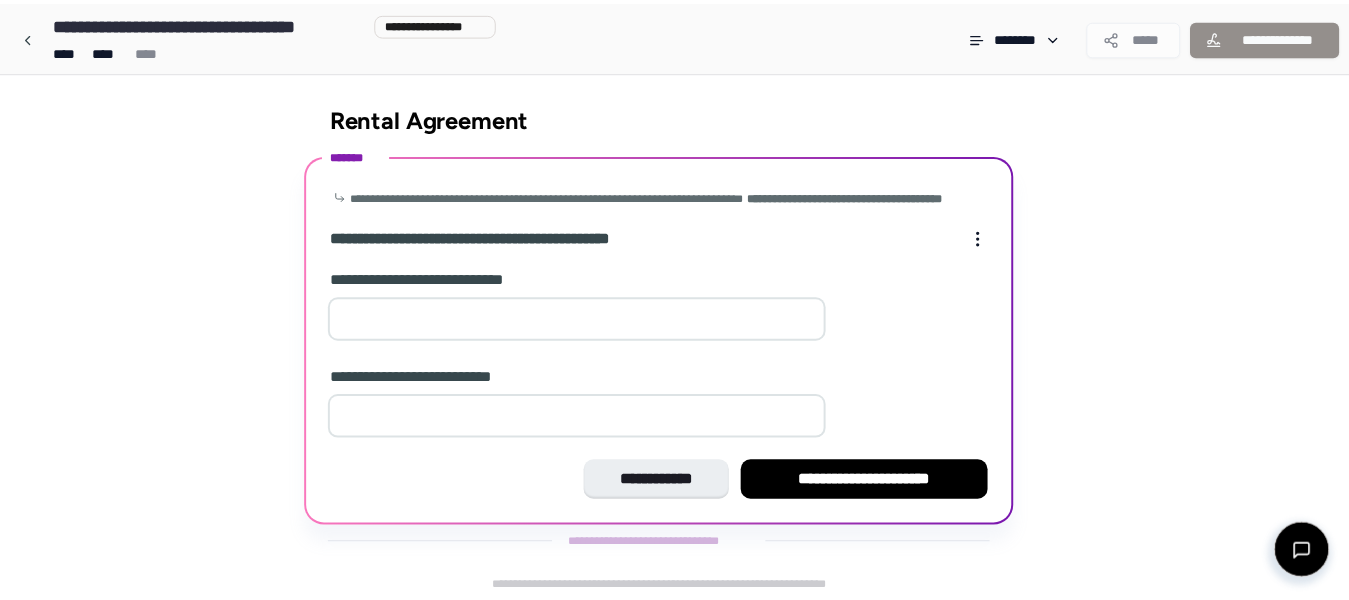 scroll, scrollTop: 22, scrollLeft: 0, axis: vertical 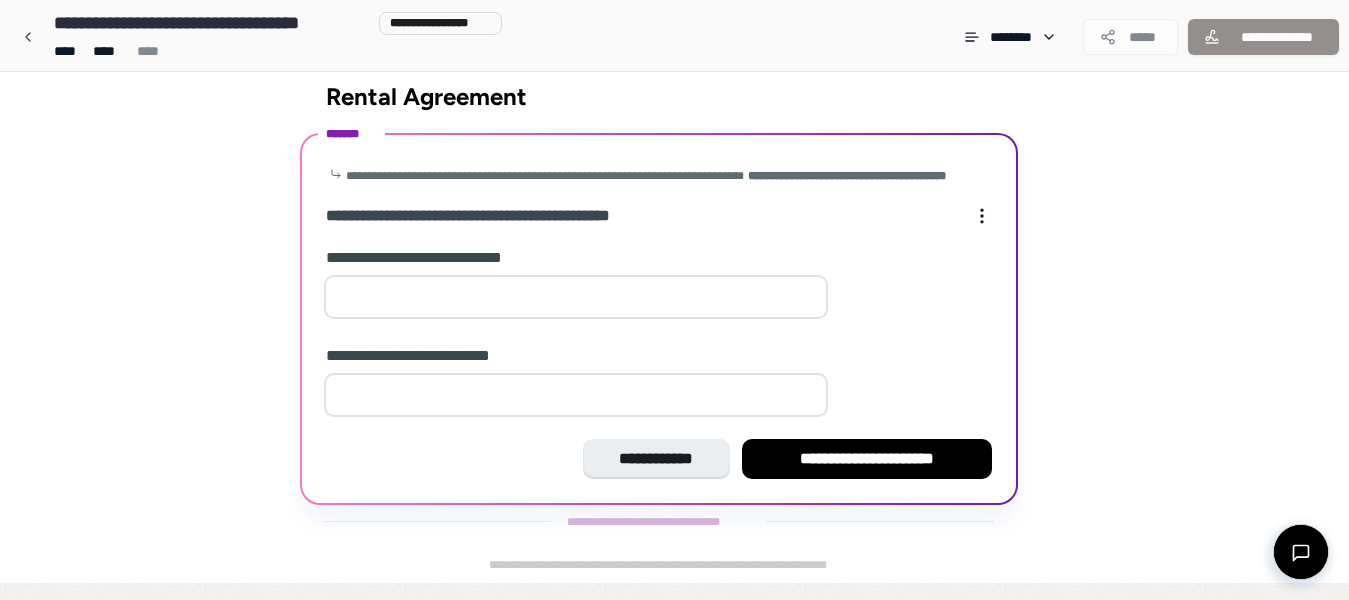 click at bounding box center [576, 297] 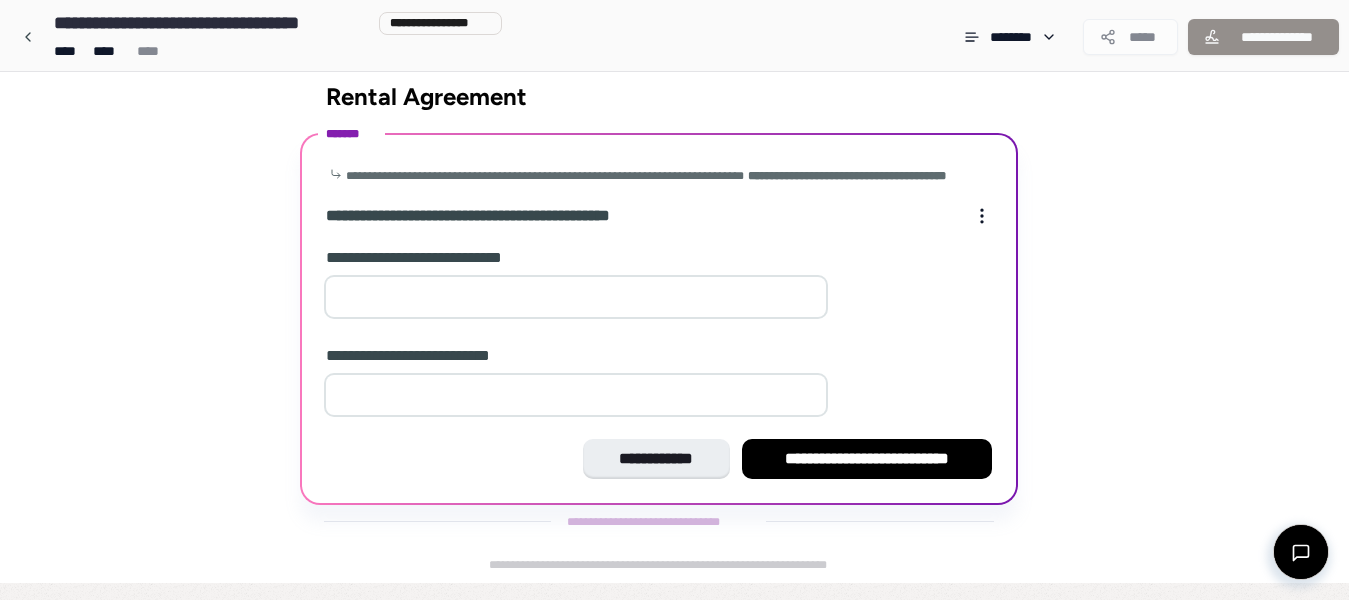 type on "*" 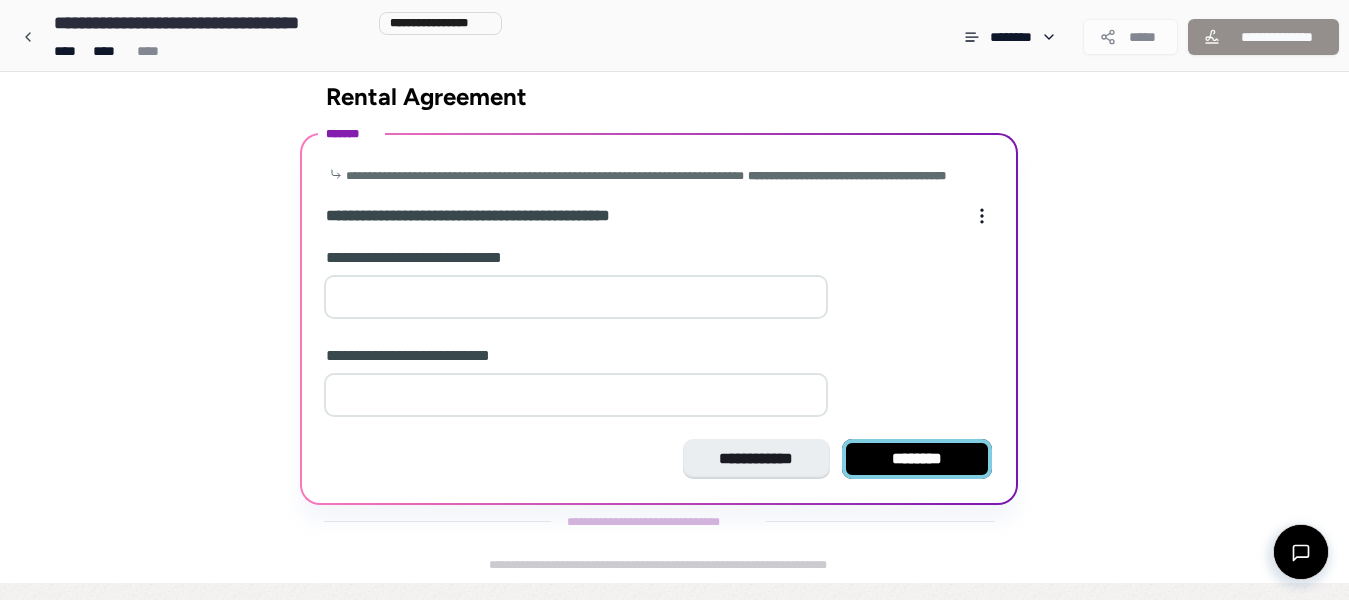 type on "*" 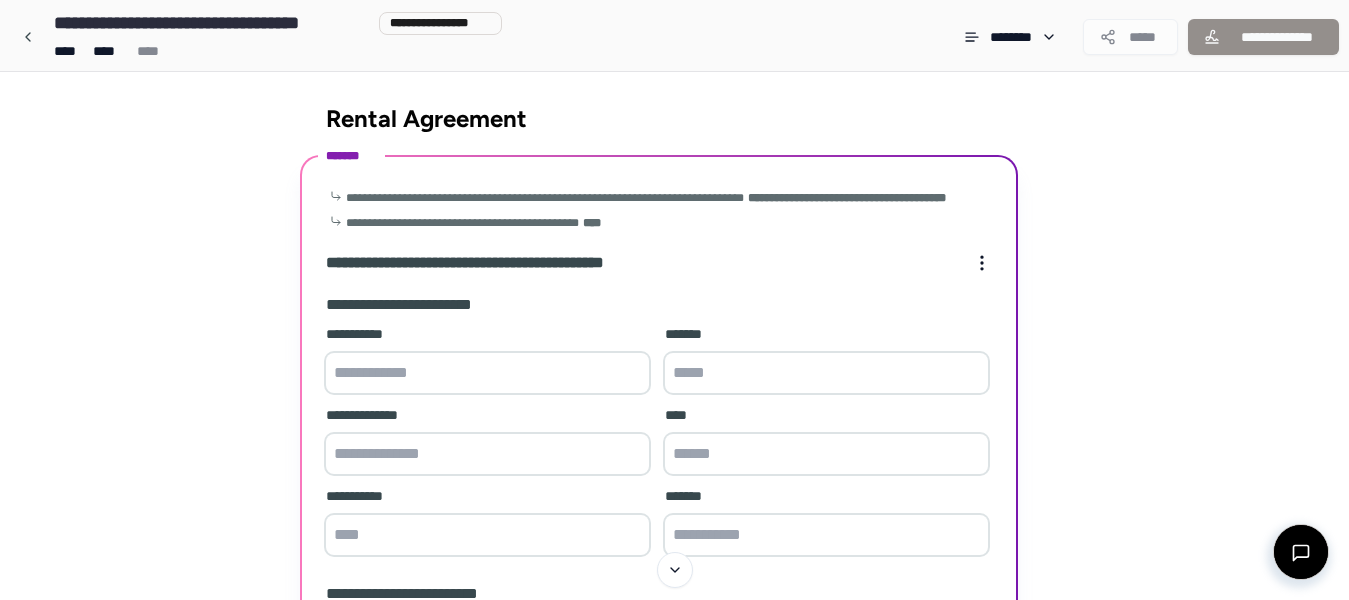 scroll, scrollTop: 100, scrollLeft: 0, axis: vertical 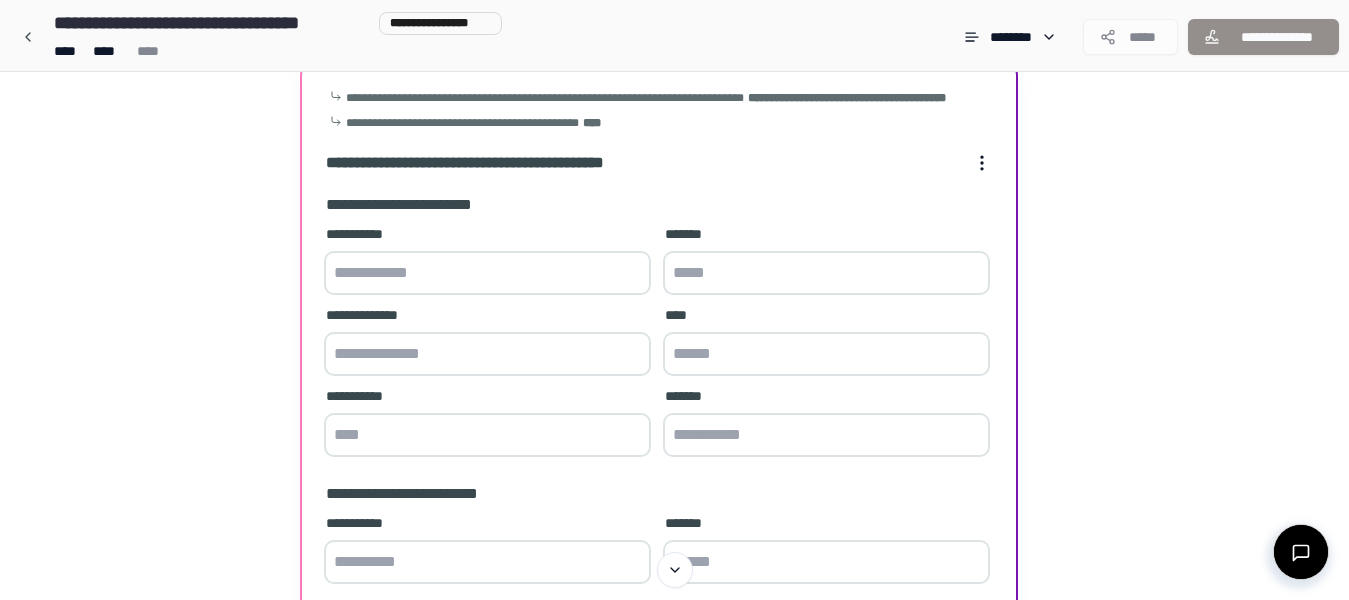 click at bounding box center (487, 273) 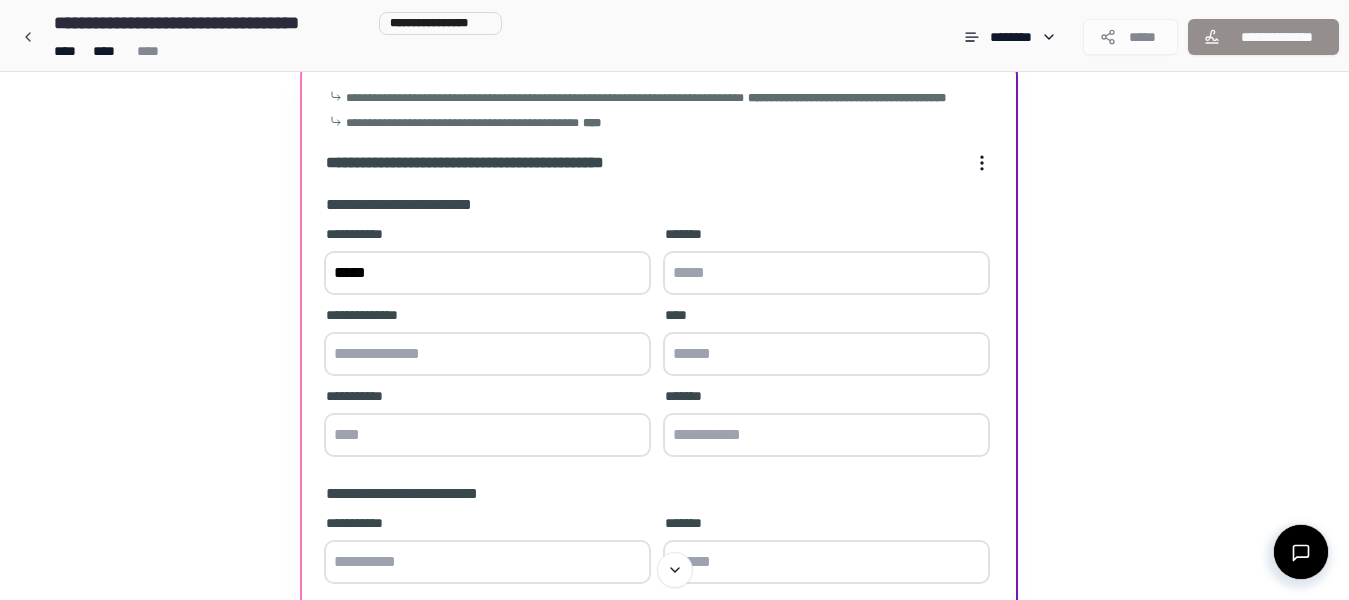 type on "*****" 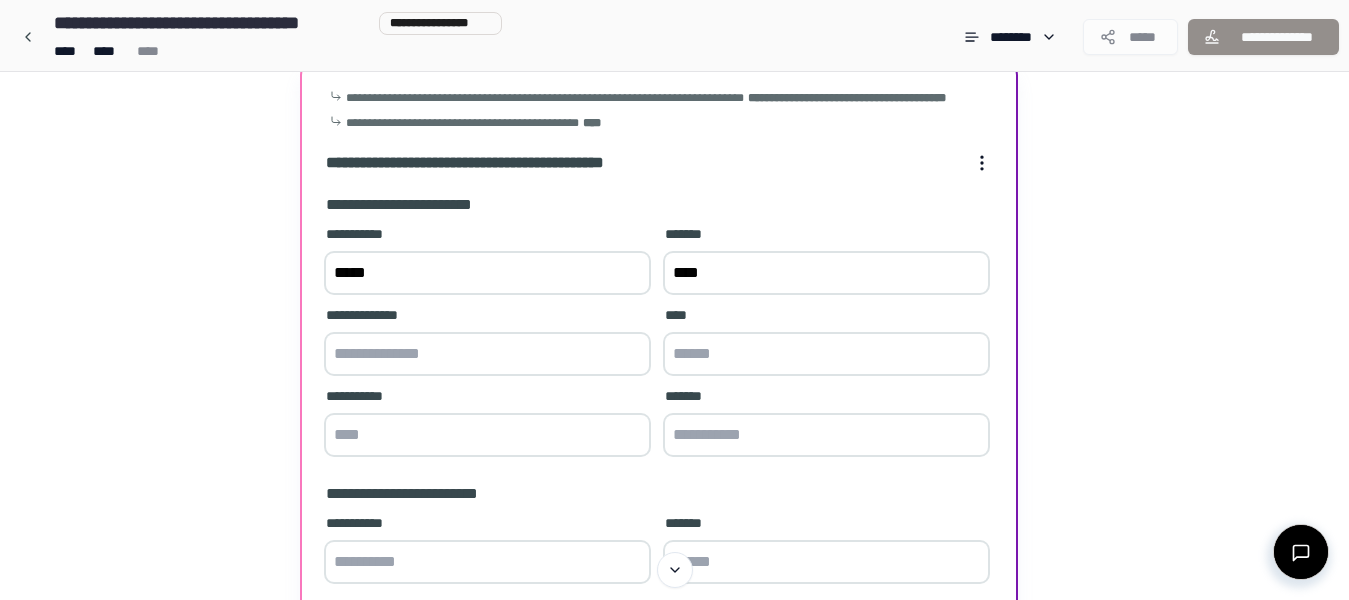 type on "****" 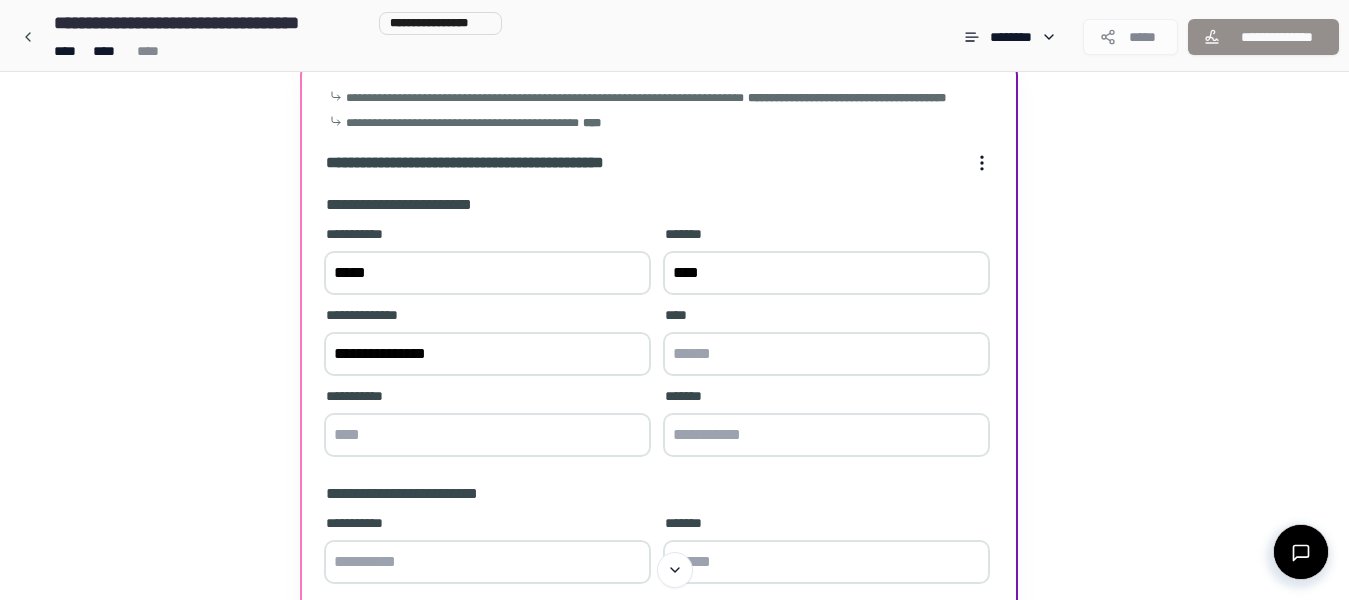 type on "**********" 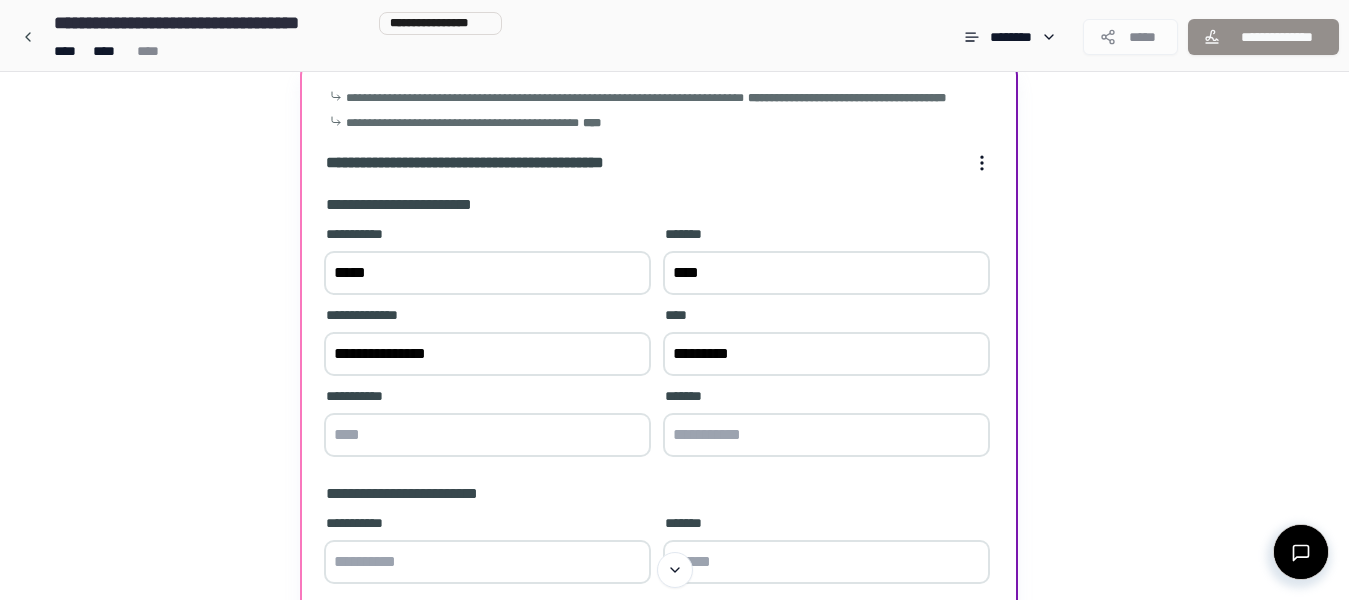 type on "********" 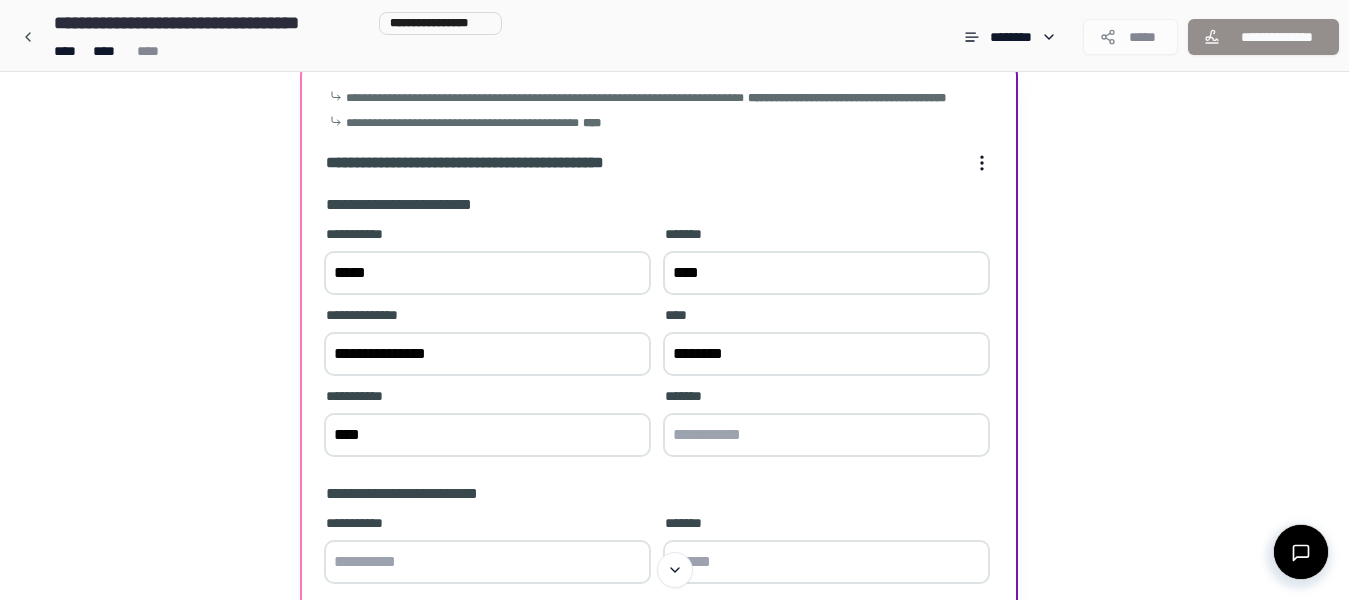 type on "****" 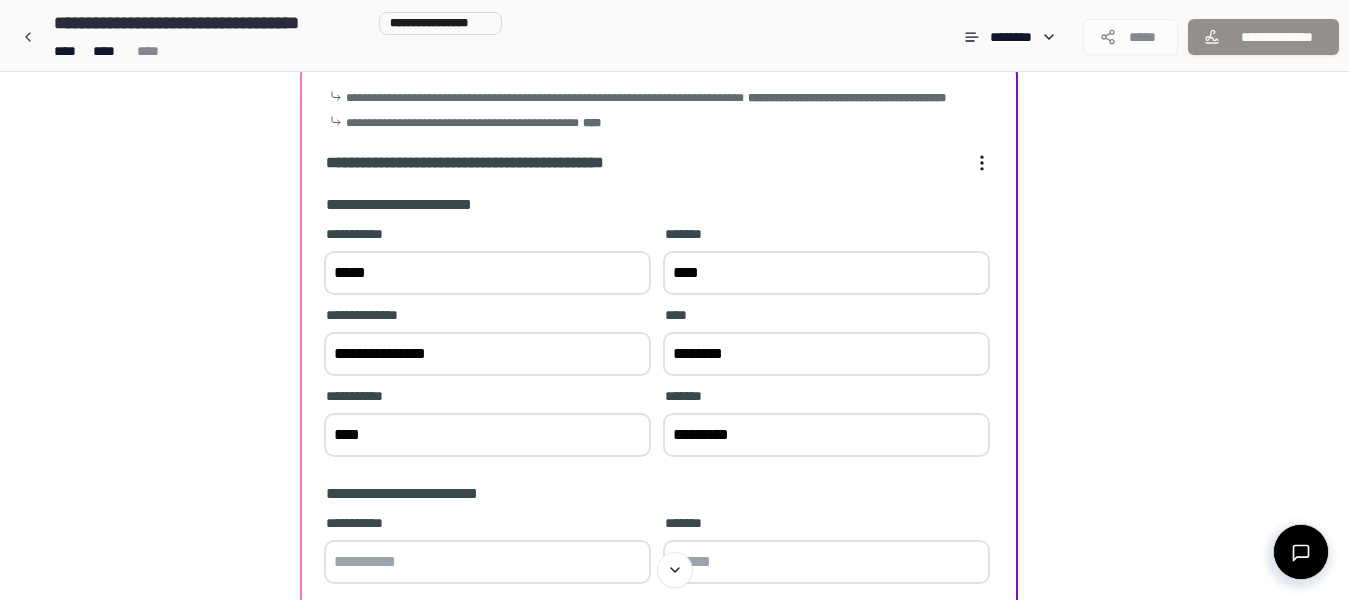 type on "*********" 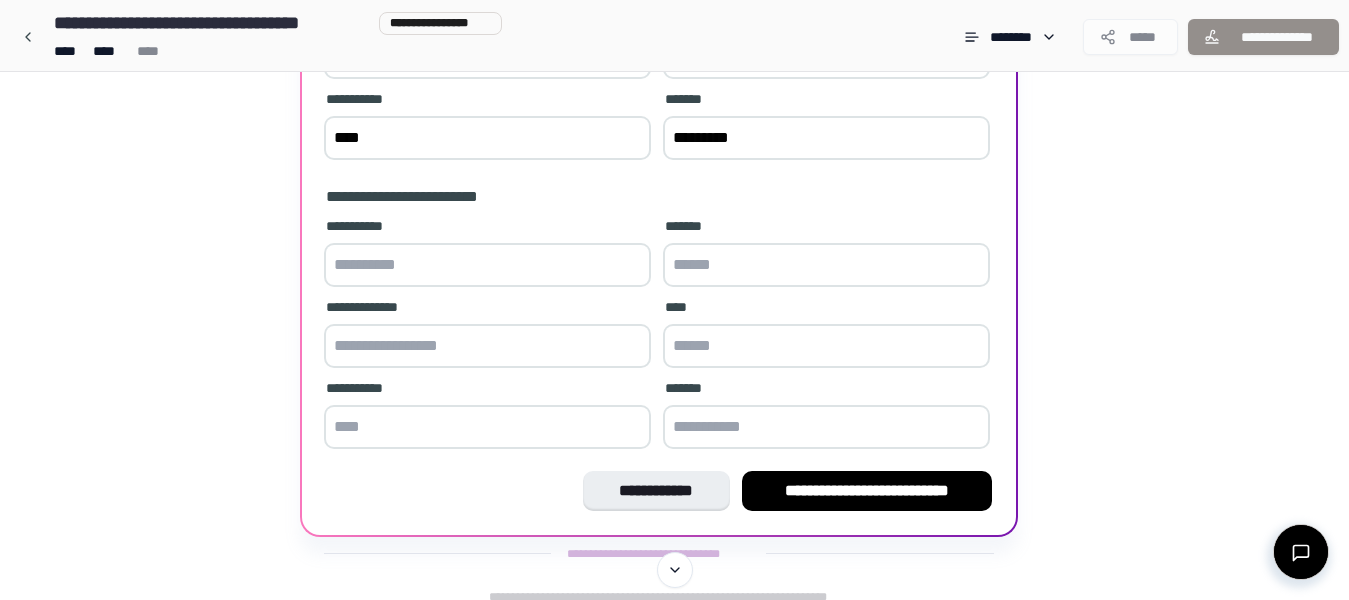 scroll, scrollTop: 400, scrollLeft: 0, axis: vertical 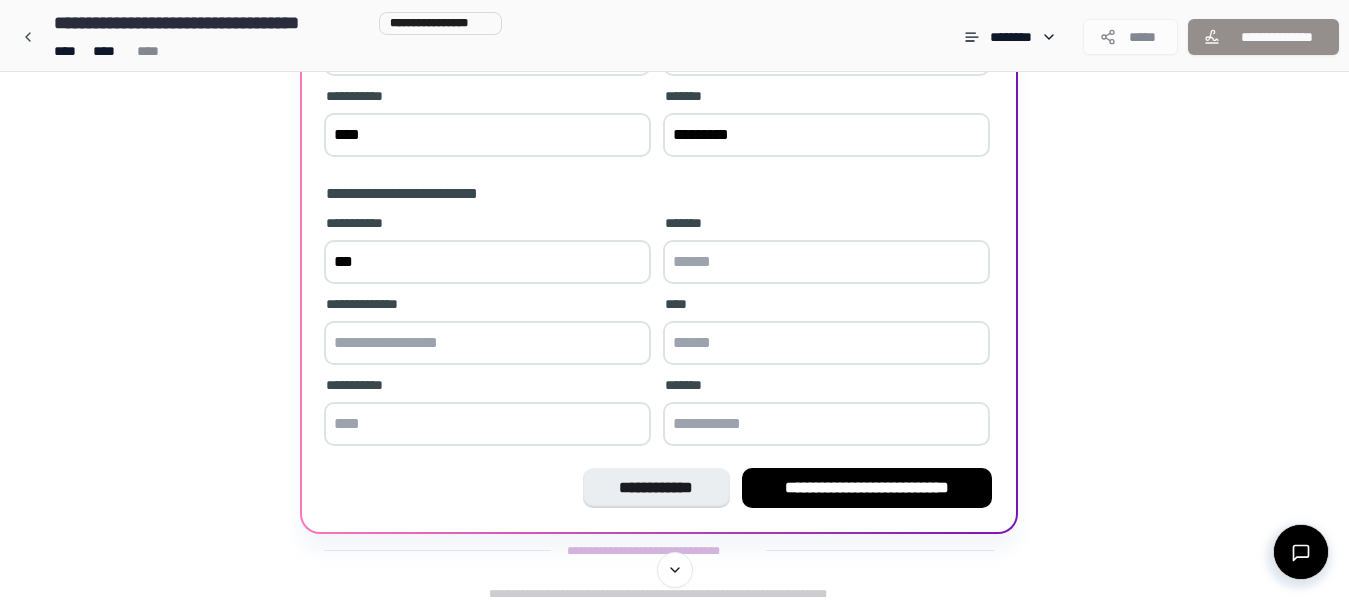 click on "***" at bounding box center [487, 262] 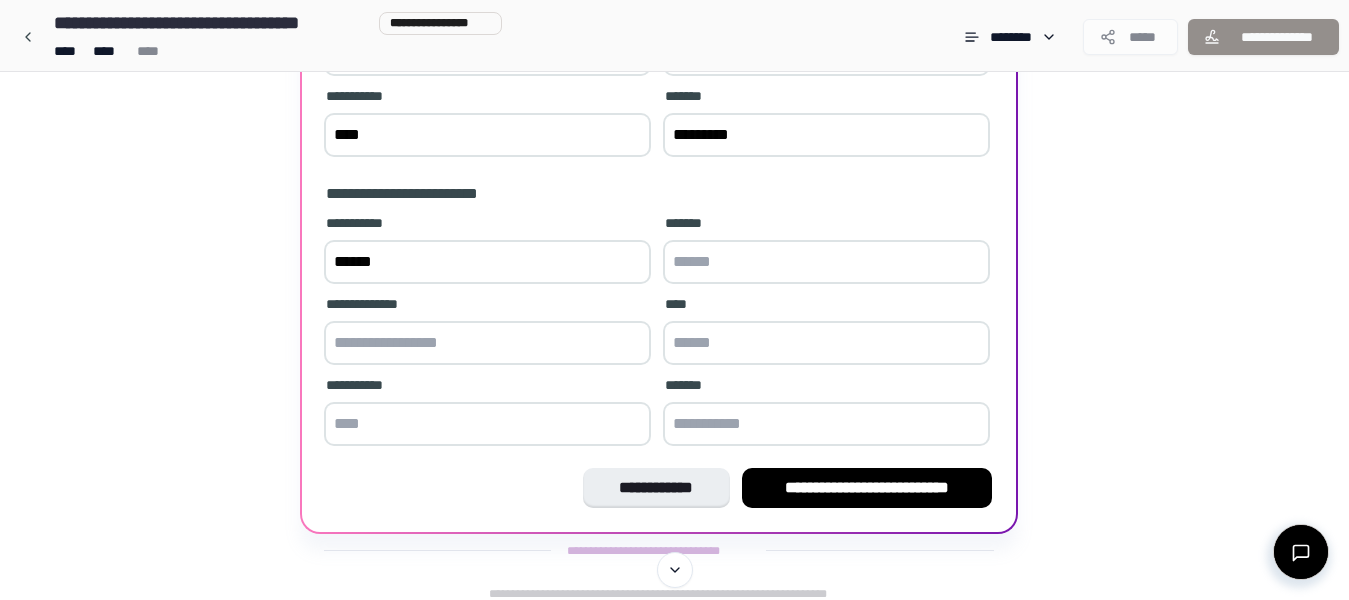 type on "******" 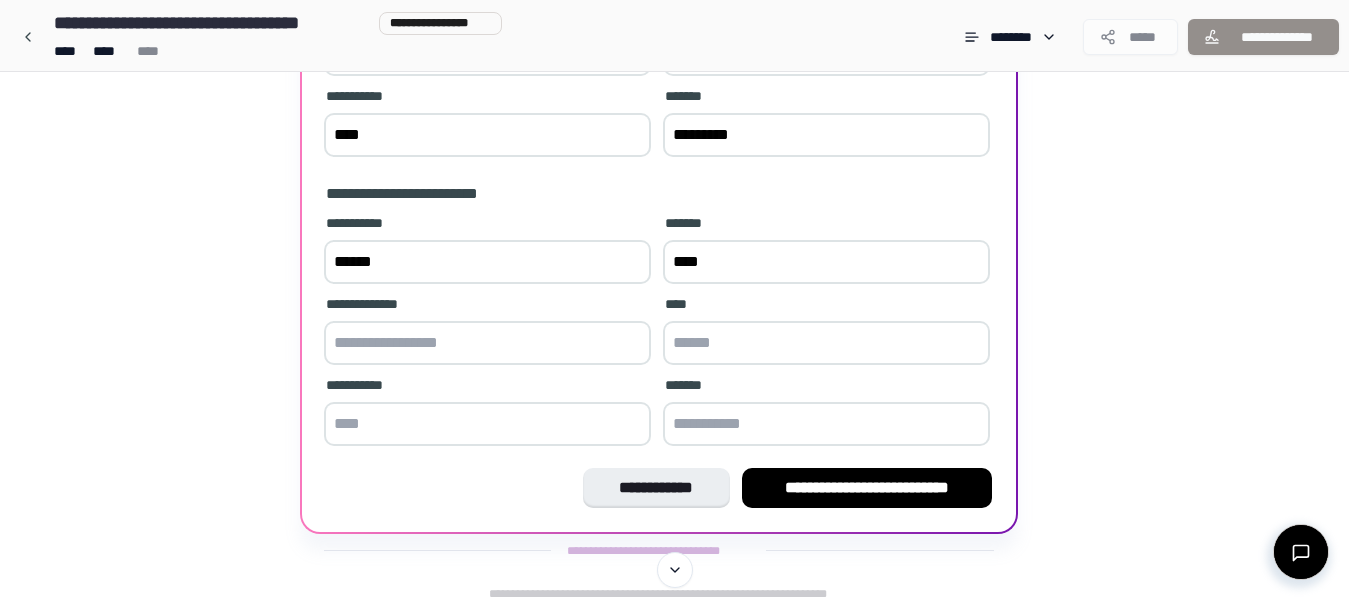 click on "****" at bounding box center (826, 262) 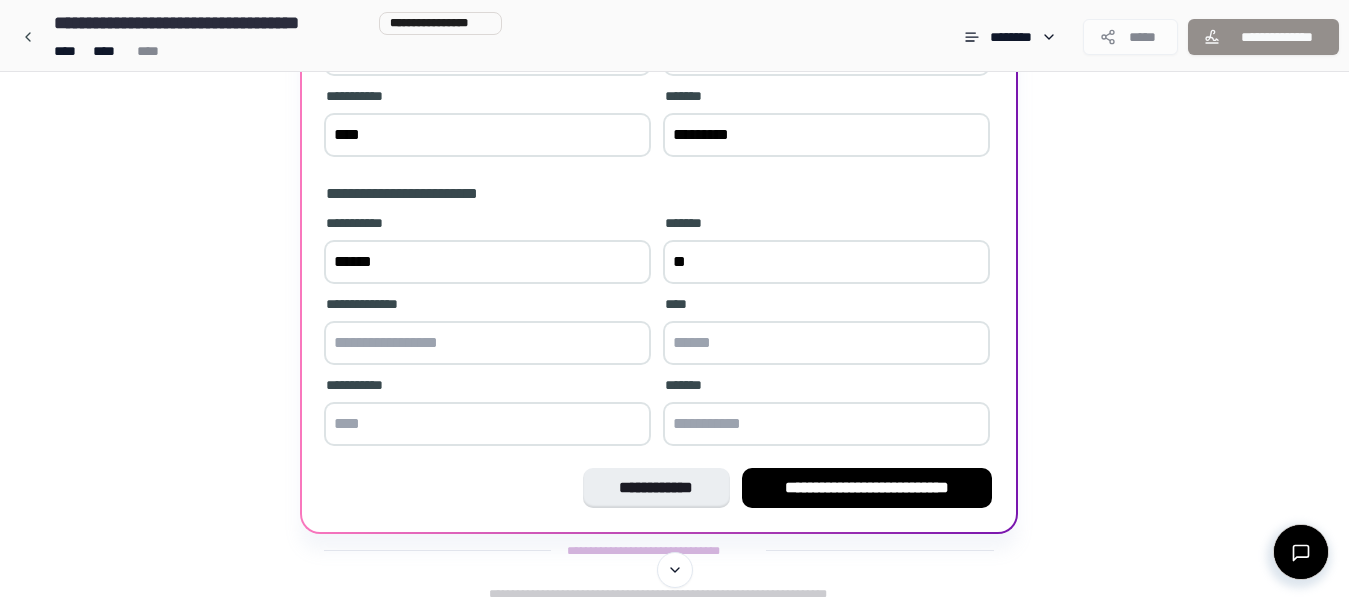 type on "*" 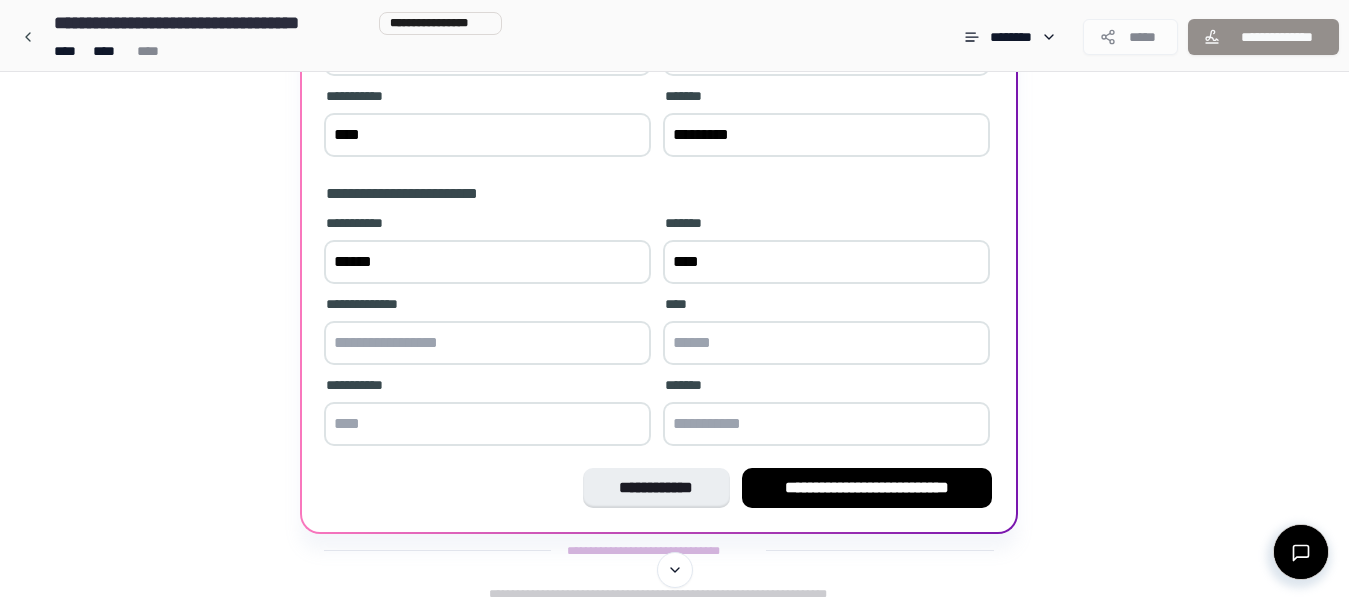 type on "****" 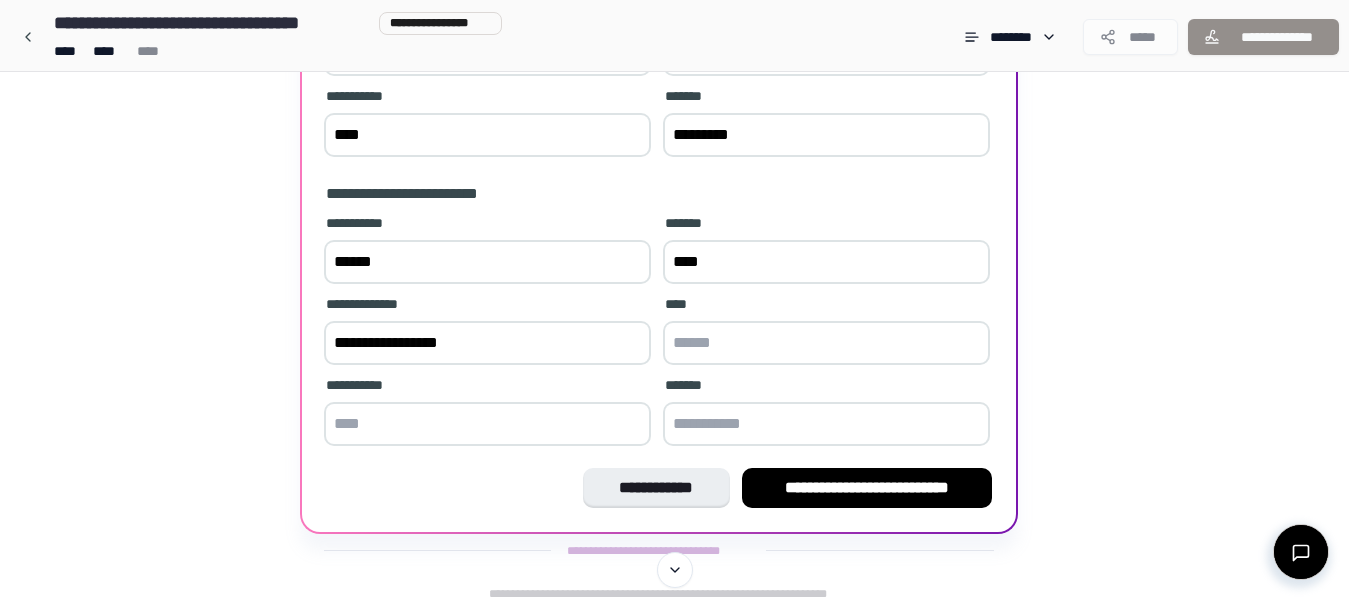 type on "**********" 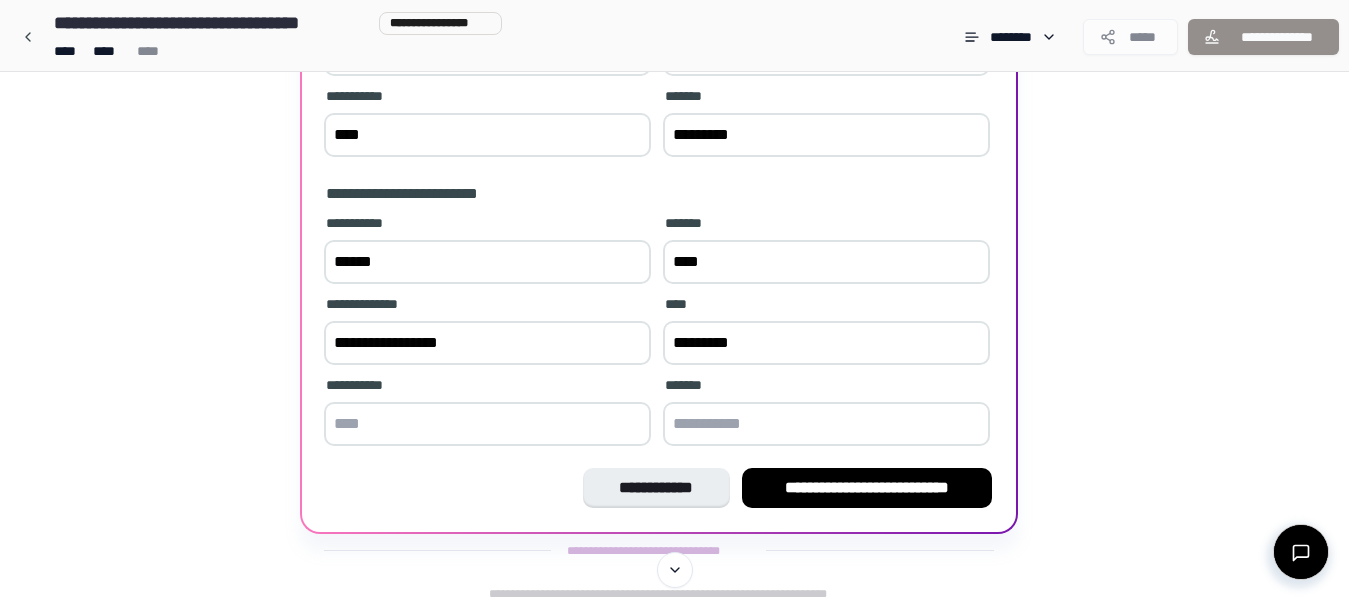 type on "********" 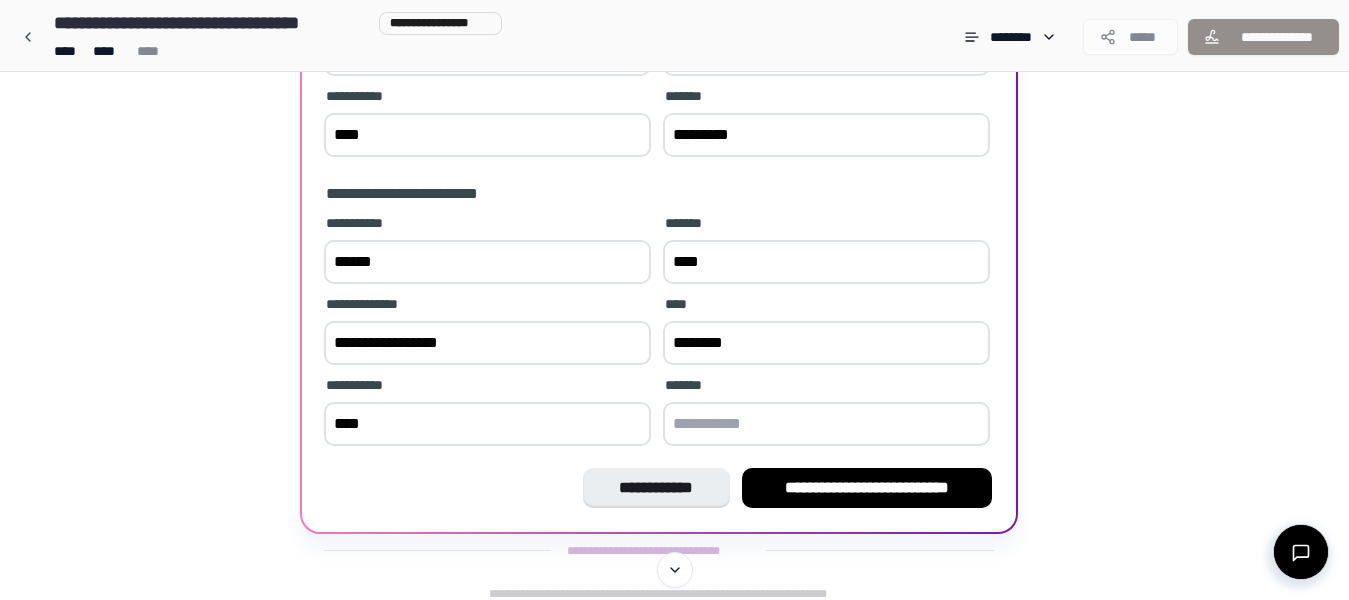 type on "****" 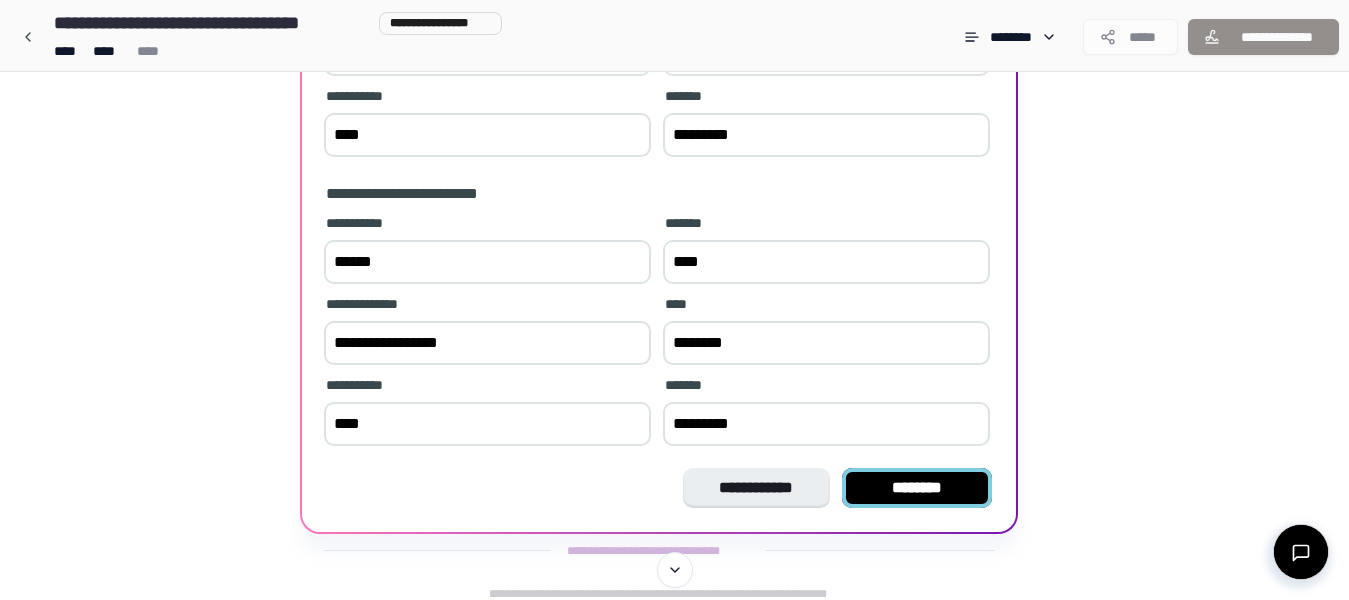 type on "*********" 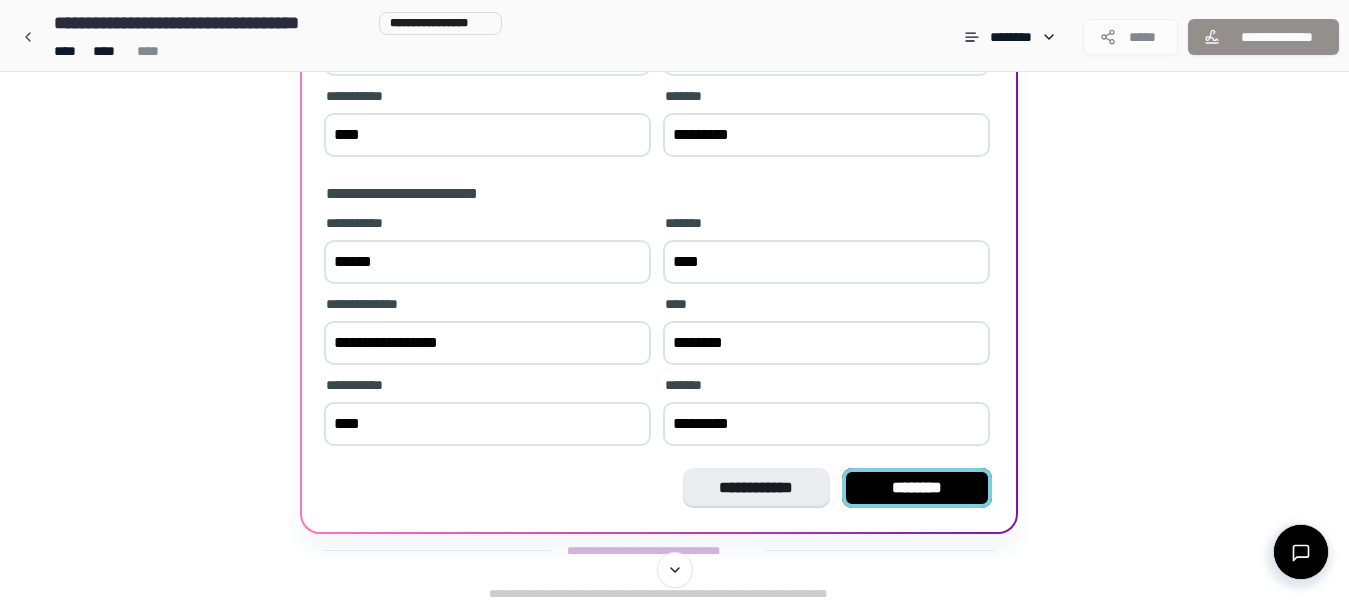 click on "********" at bounding box center (917, 488) 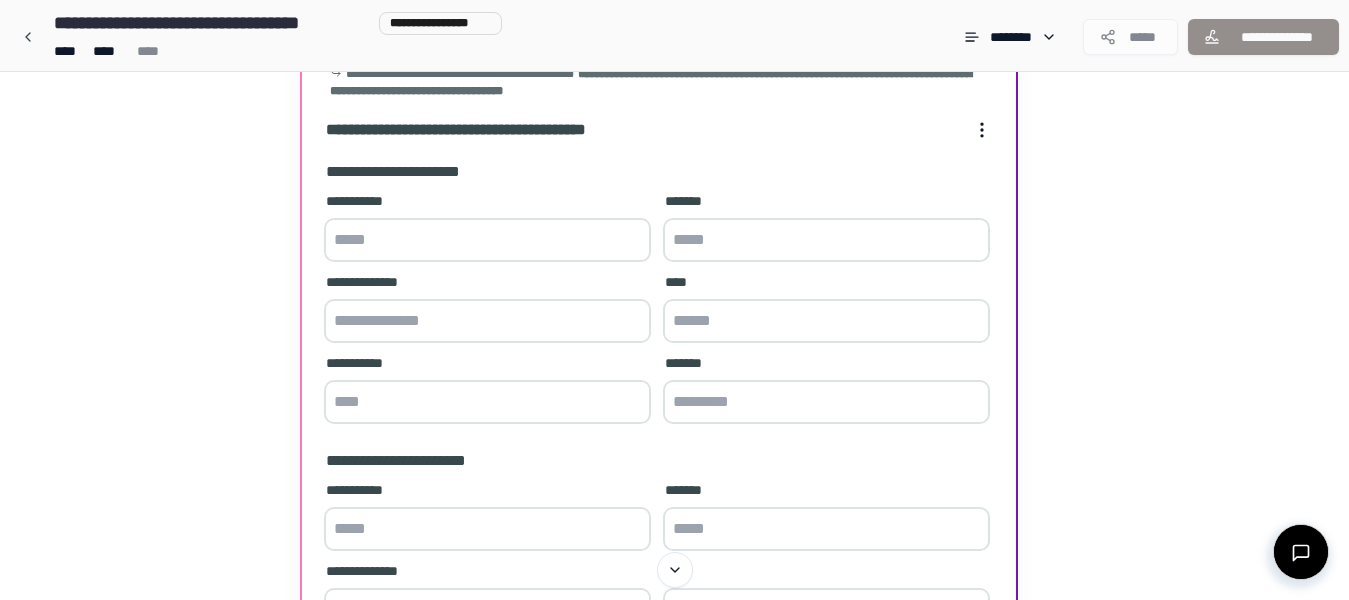 scroll, scrollTop: 200, scrollLeft: 0, axis: vertical 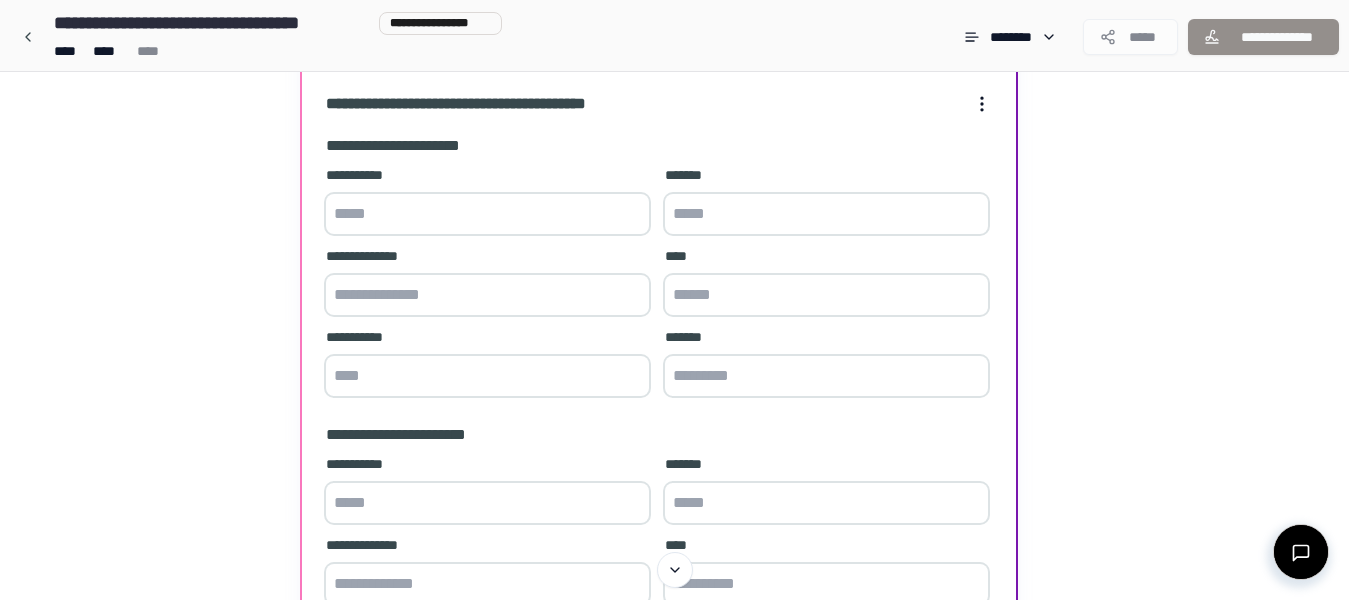 click at bounding box center (487, 214) 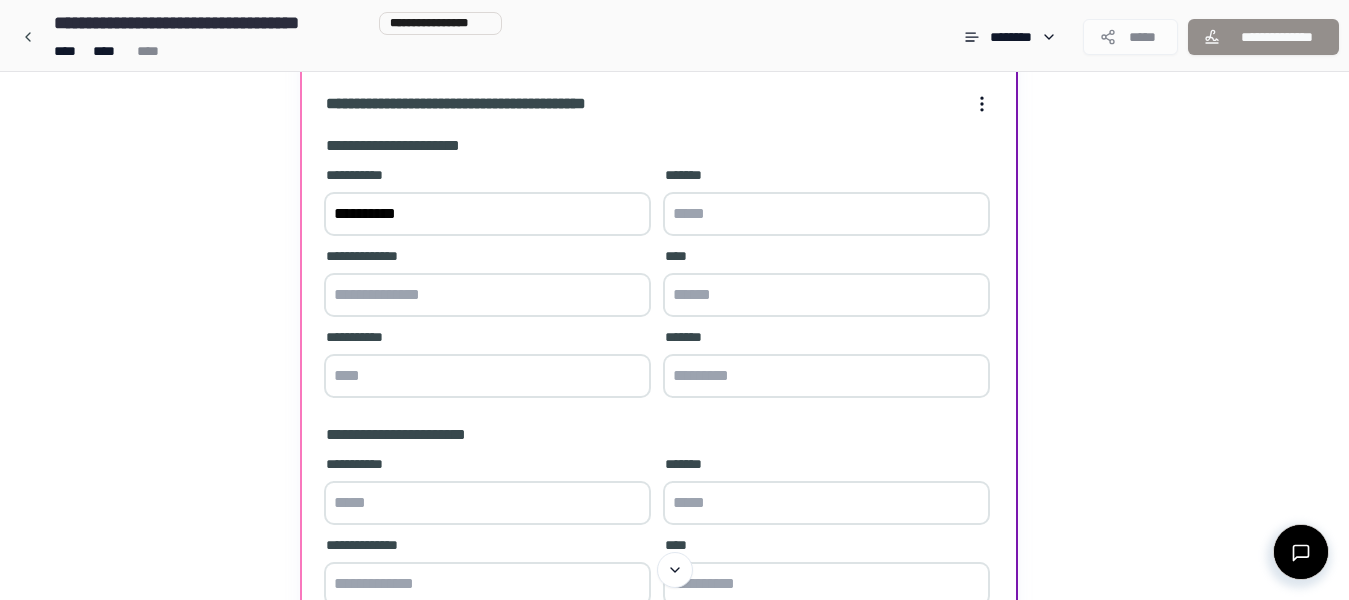click on "**********" at bounding box center [487, 214] 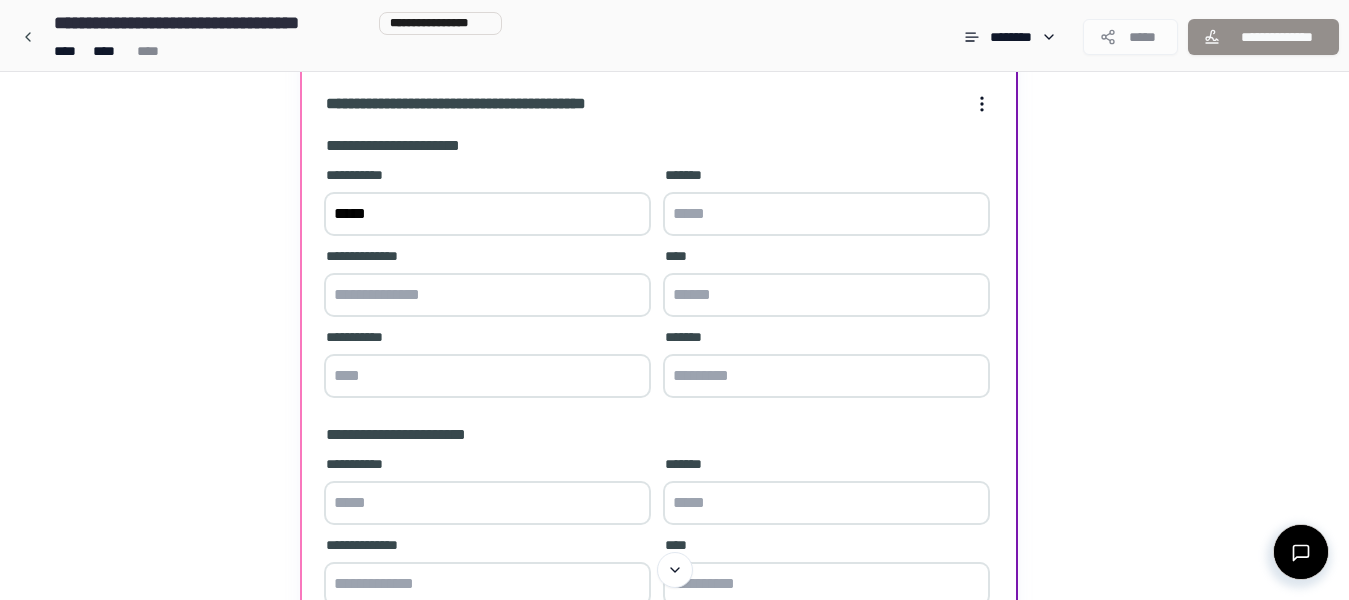 type on "*****" 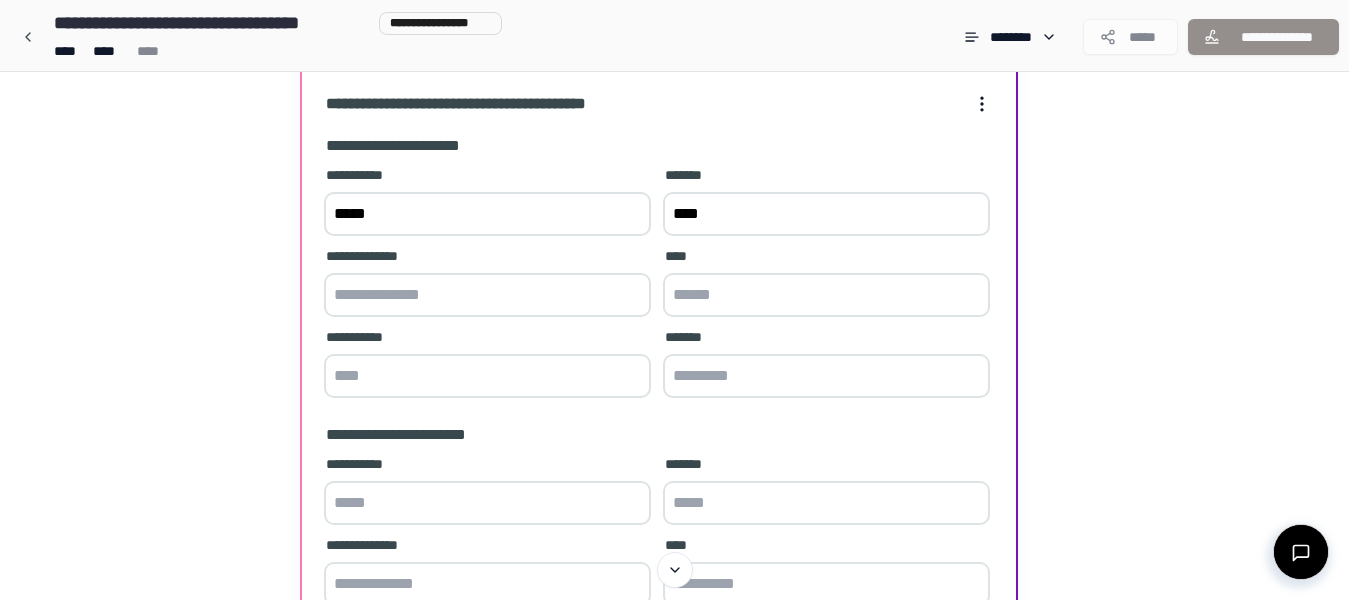 type on "****" 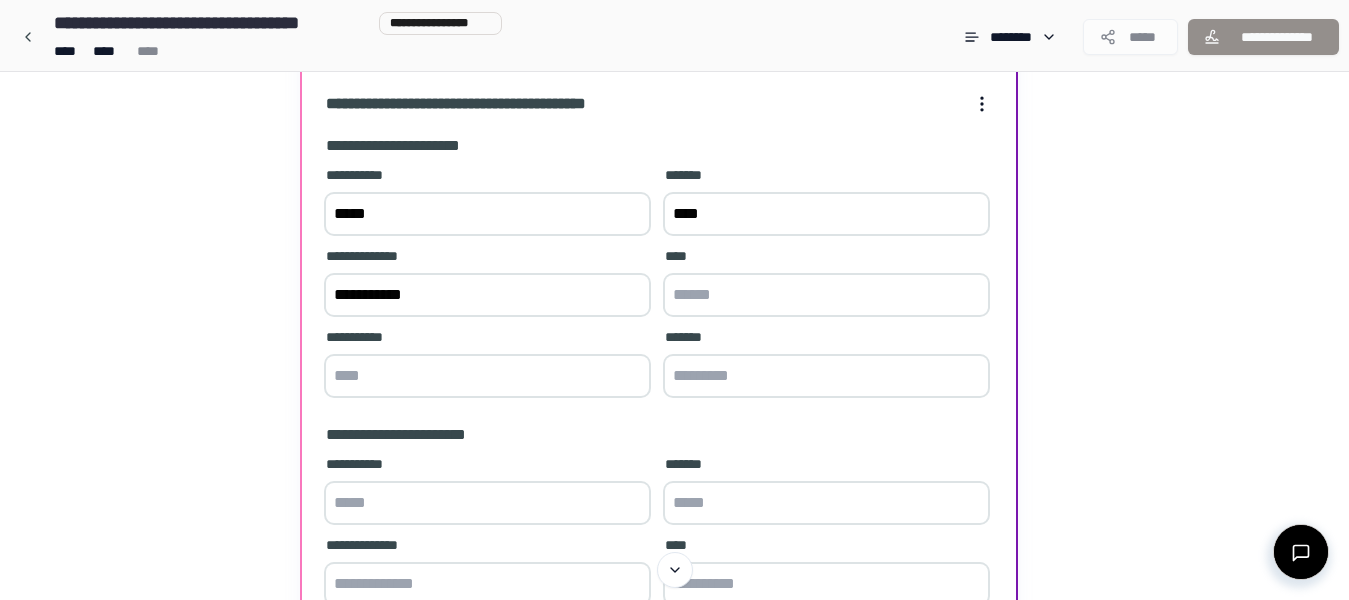type on "**********" 